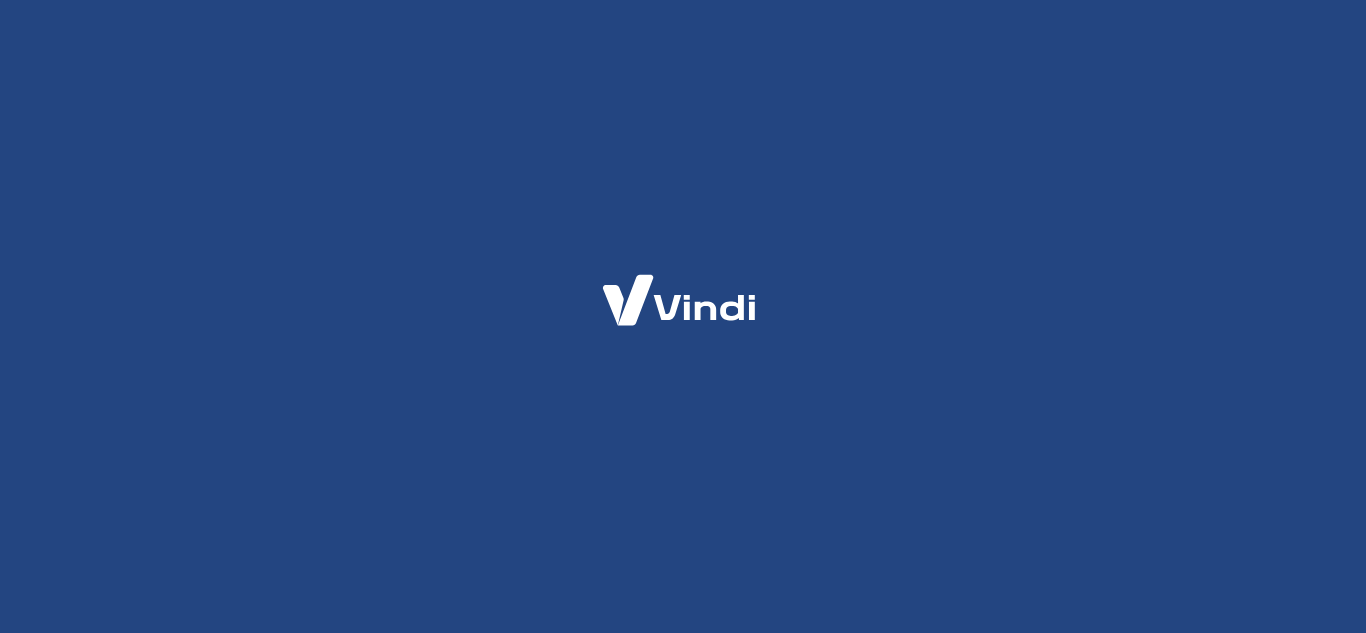 scroll, scrollTop: 0, scrollLeft: 0, axis: both 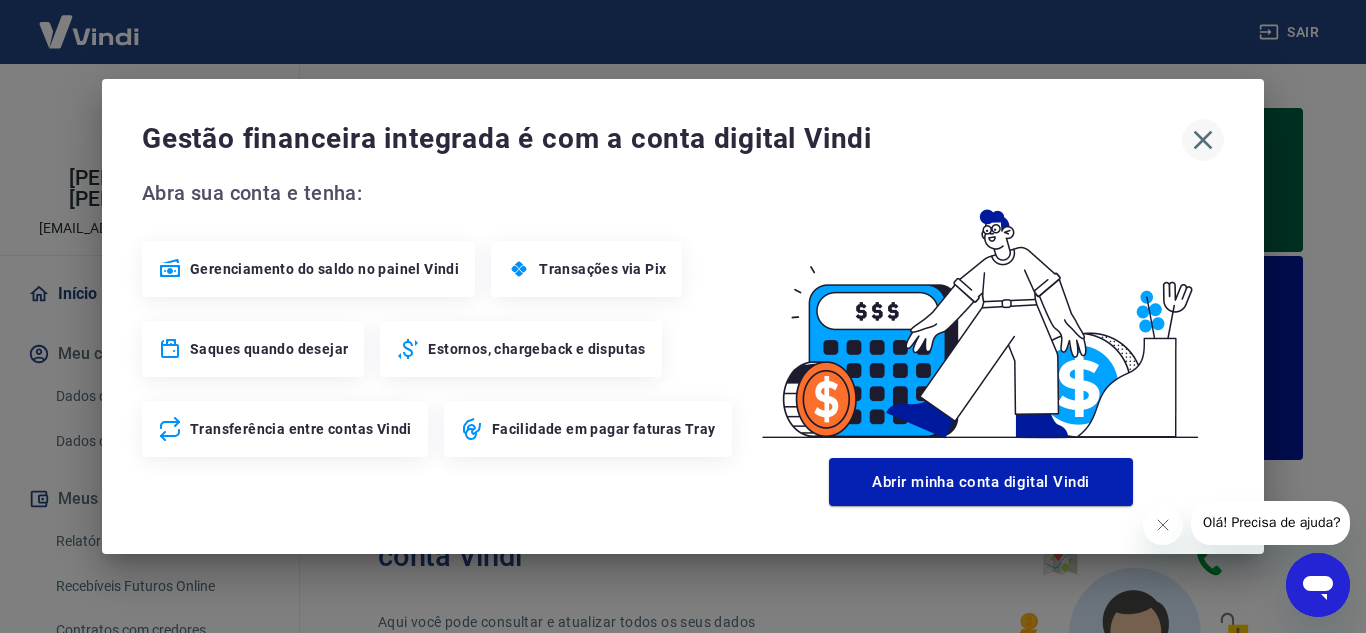 click 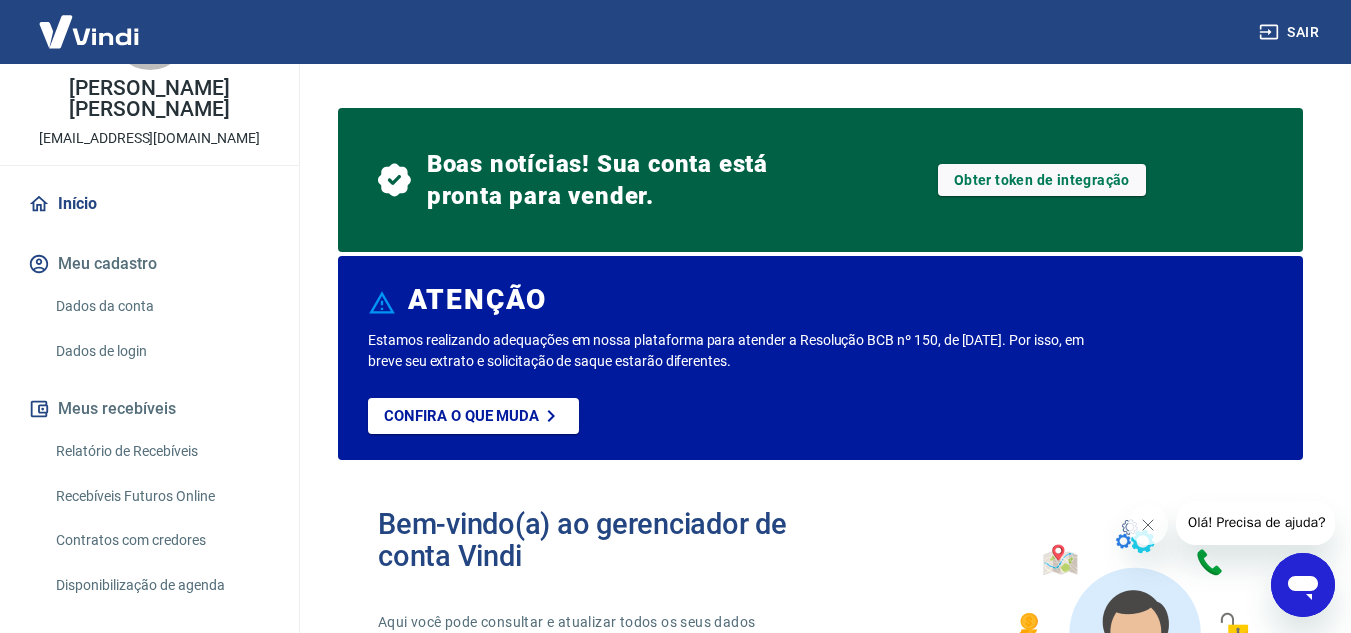 scroll, scrollTop: 0, scrollLeft: 0, axis: both 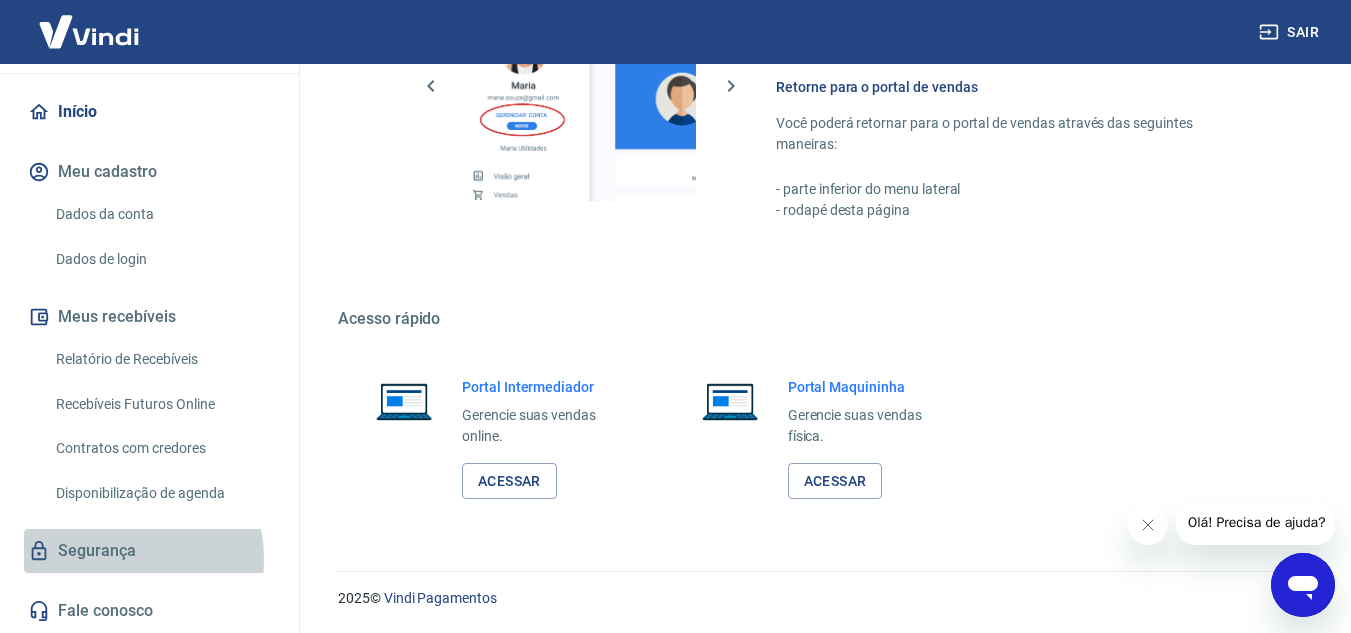 click on "Segurança" at bounding box center (149, 551) 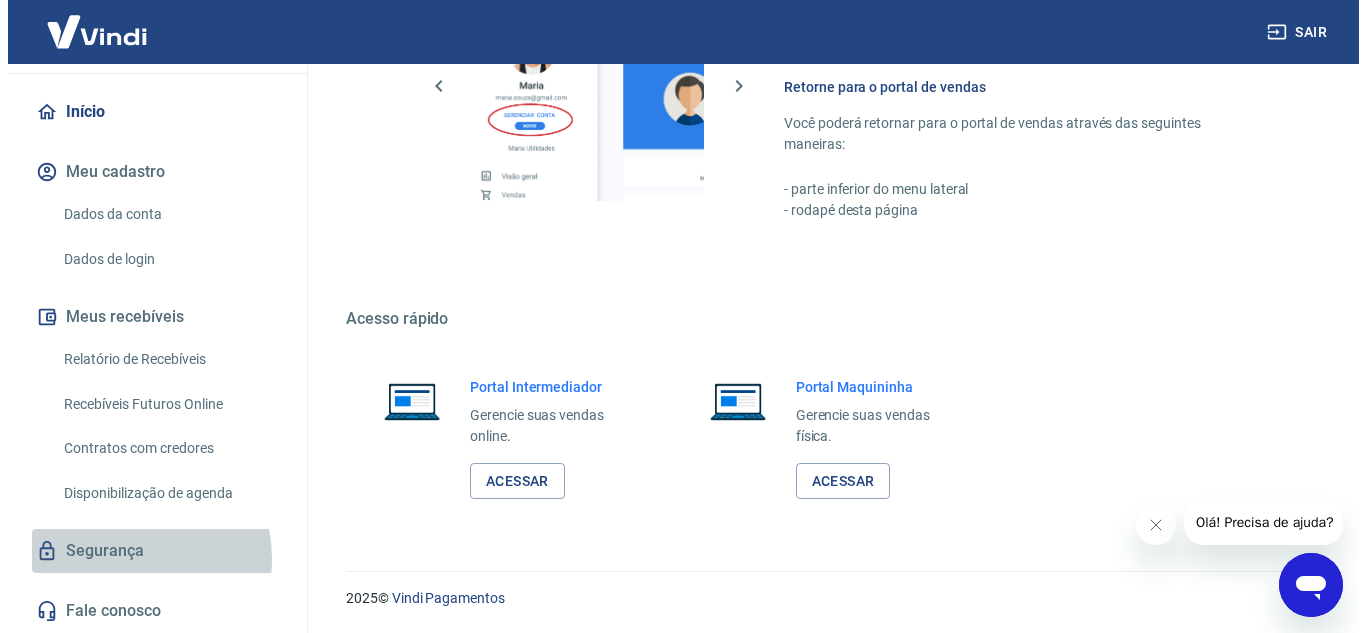 scroll, scrollTop: 0, scrollLeft: 0, axis: both 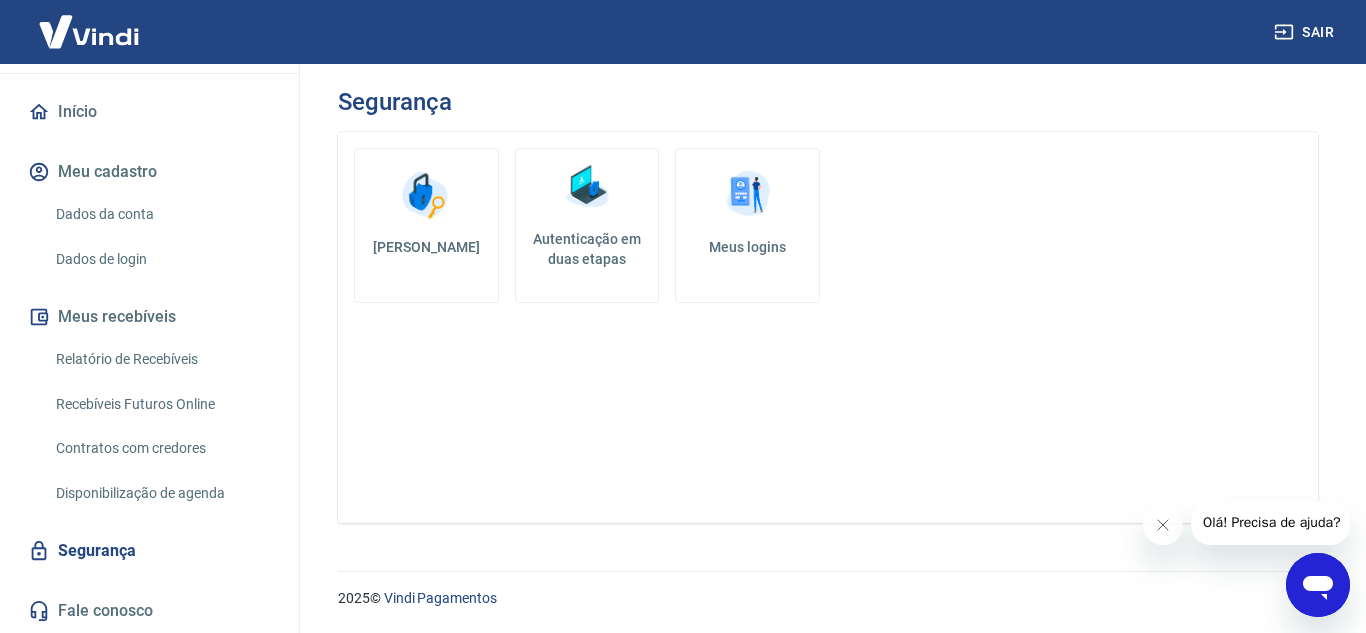 click on "Meus recebíveis" at bounding box center [149, 317] 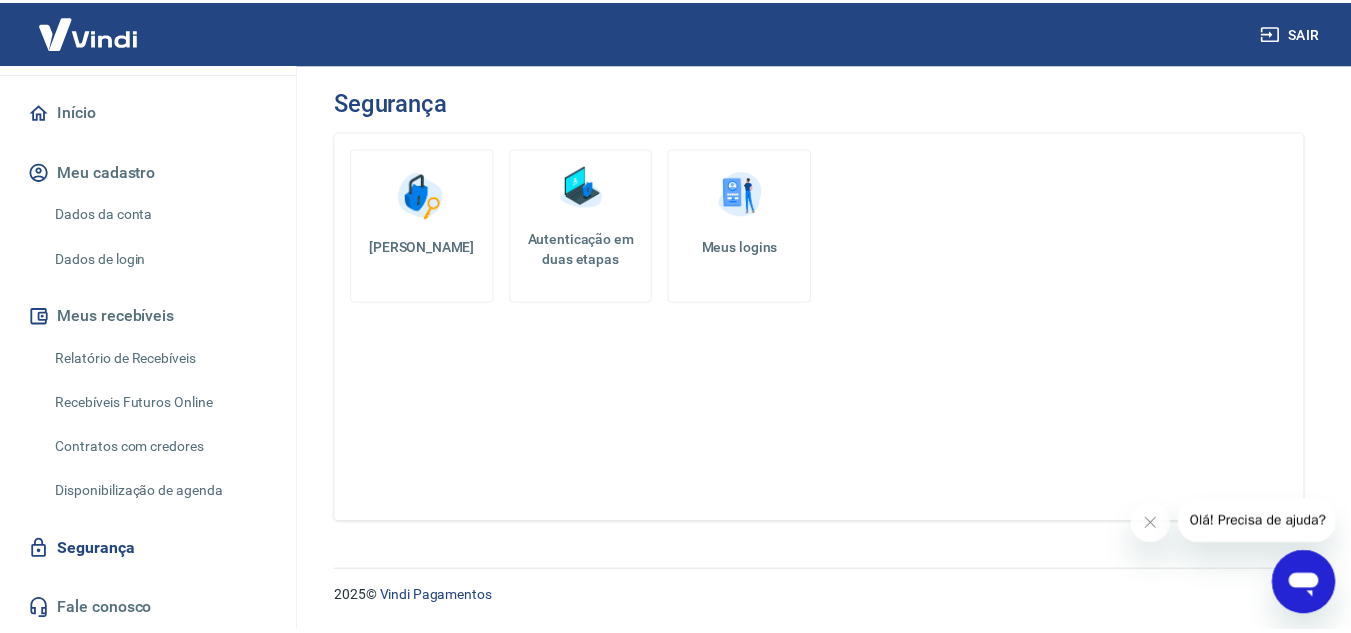 scroll, scrollTop: 0, scrollLeft: 0, axis: both 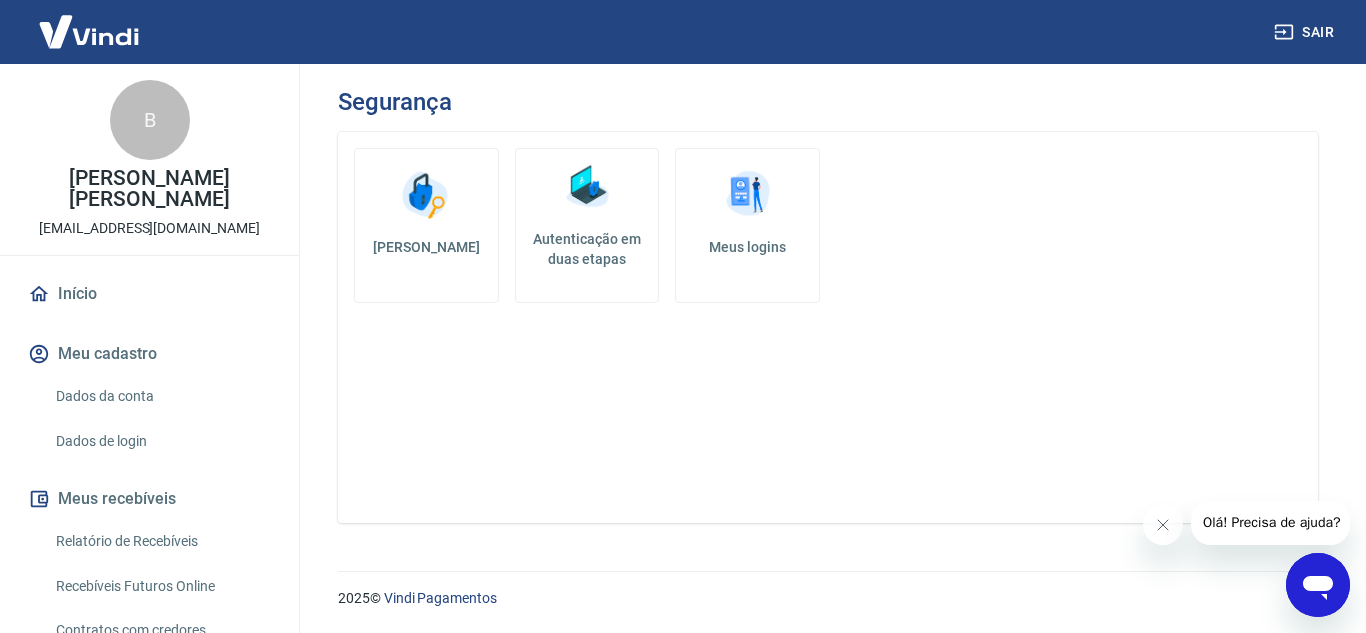 click on "Início" at bounding box center (149, 294) 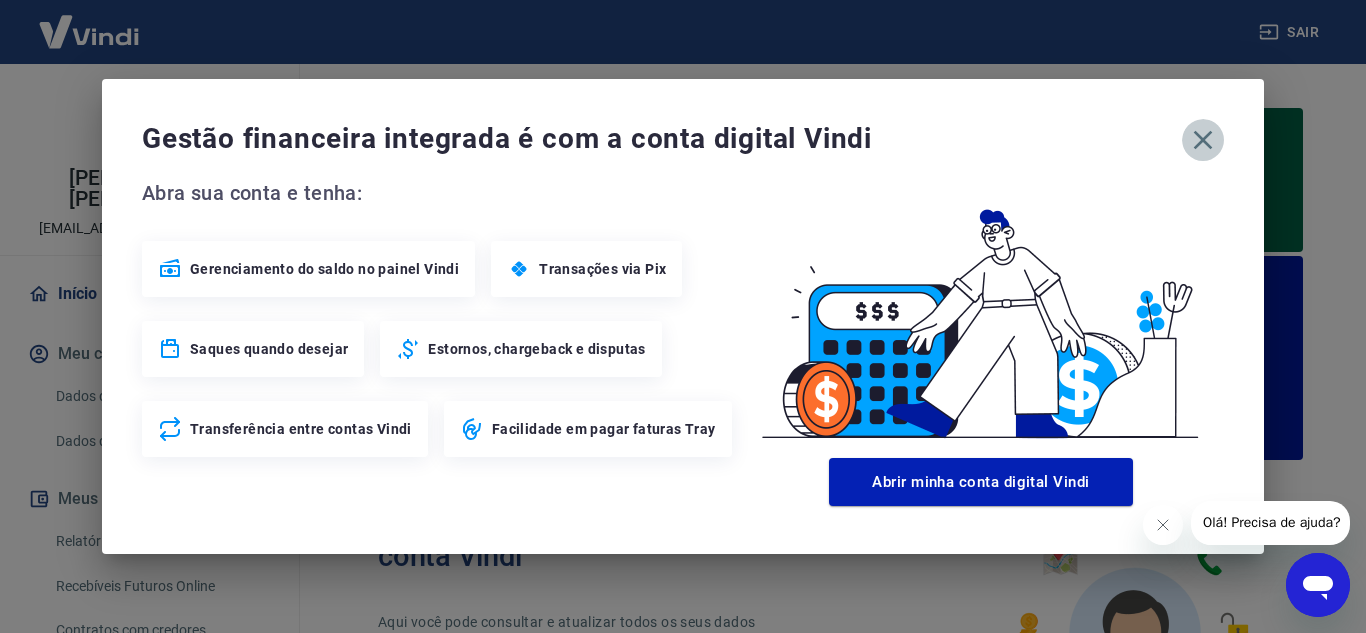 click 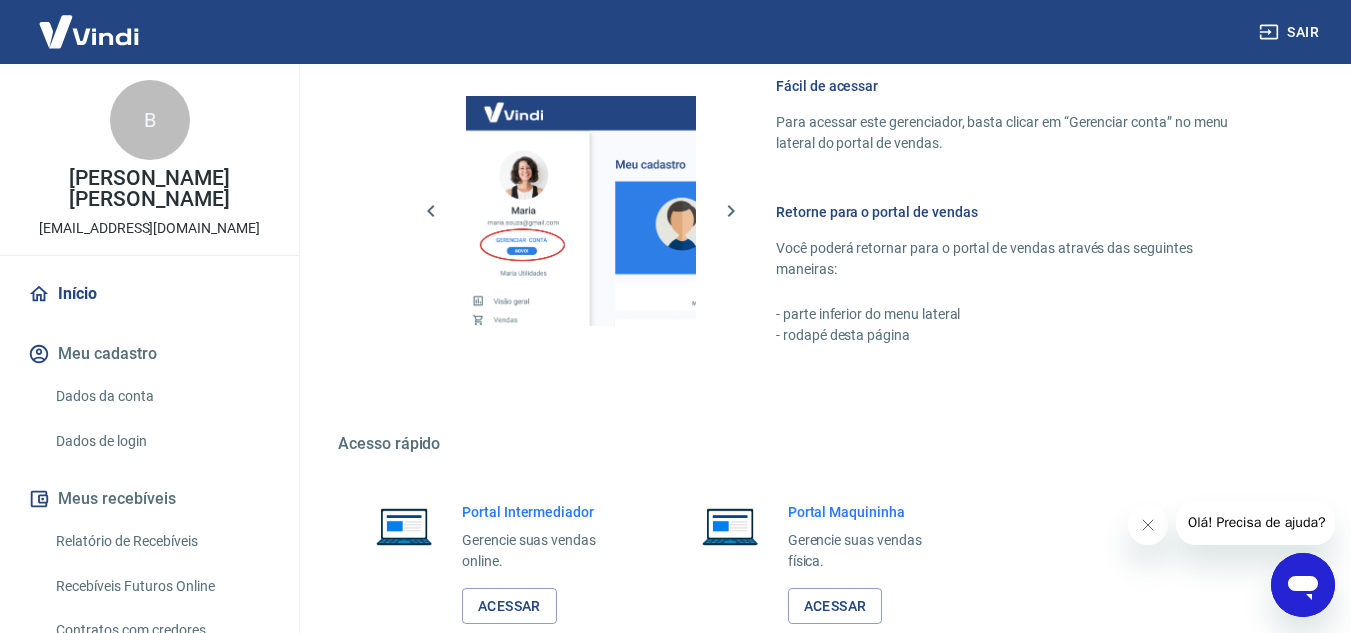 scroll, scrollTop: 1363, scrollLeft: 0, axis: vertical 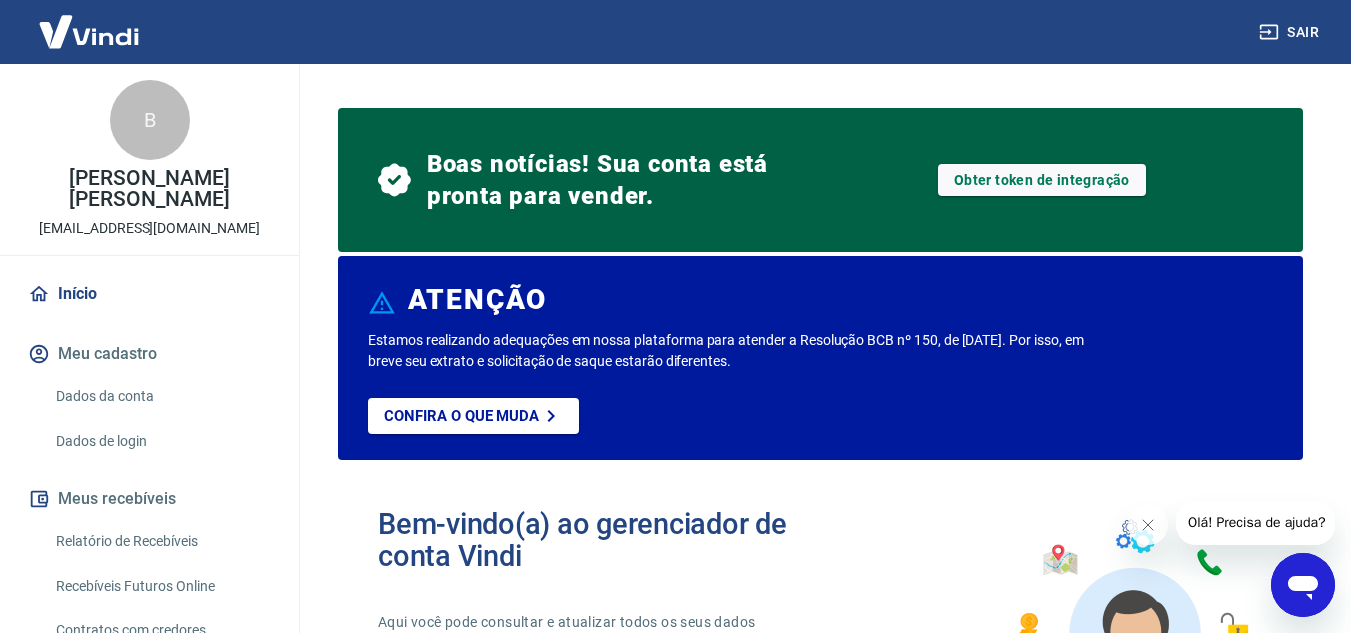 click 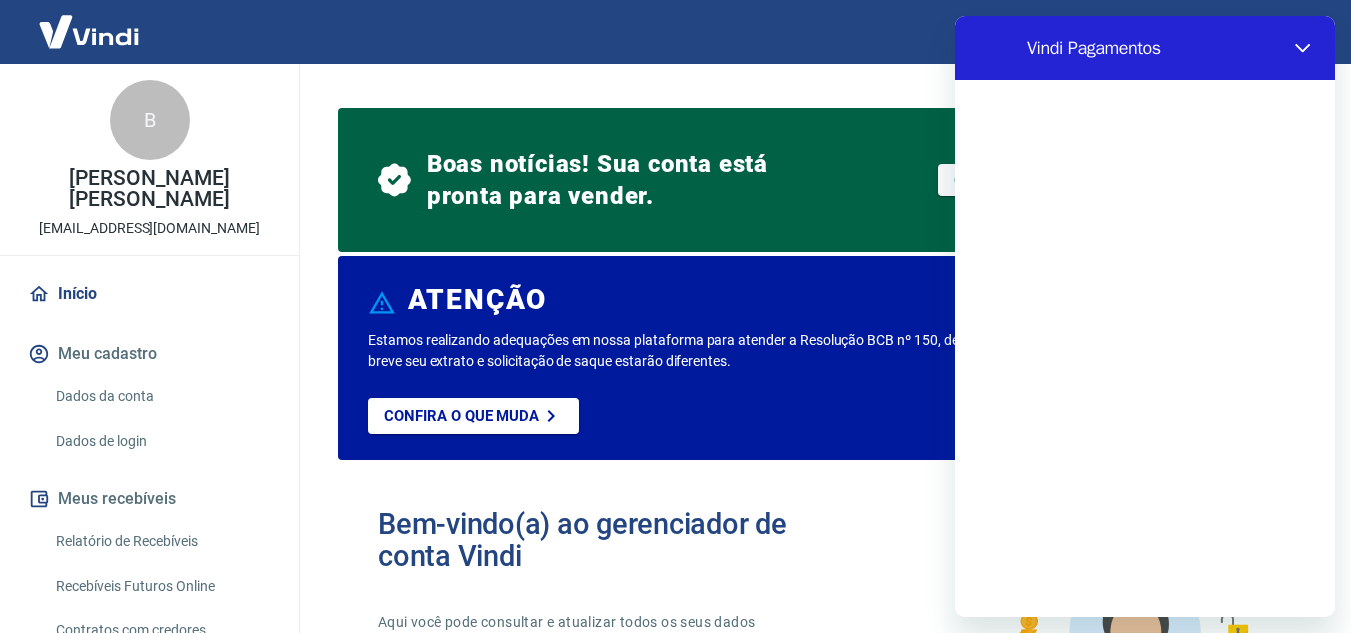 scroll, scrollTop: 0, scrollLeft: 0, axis: both 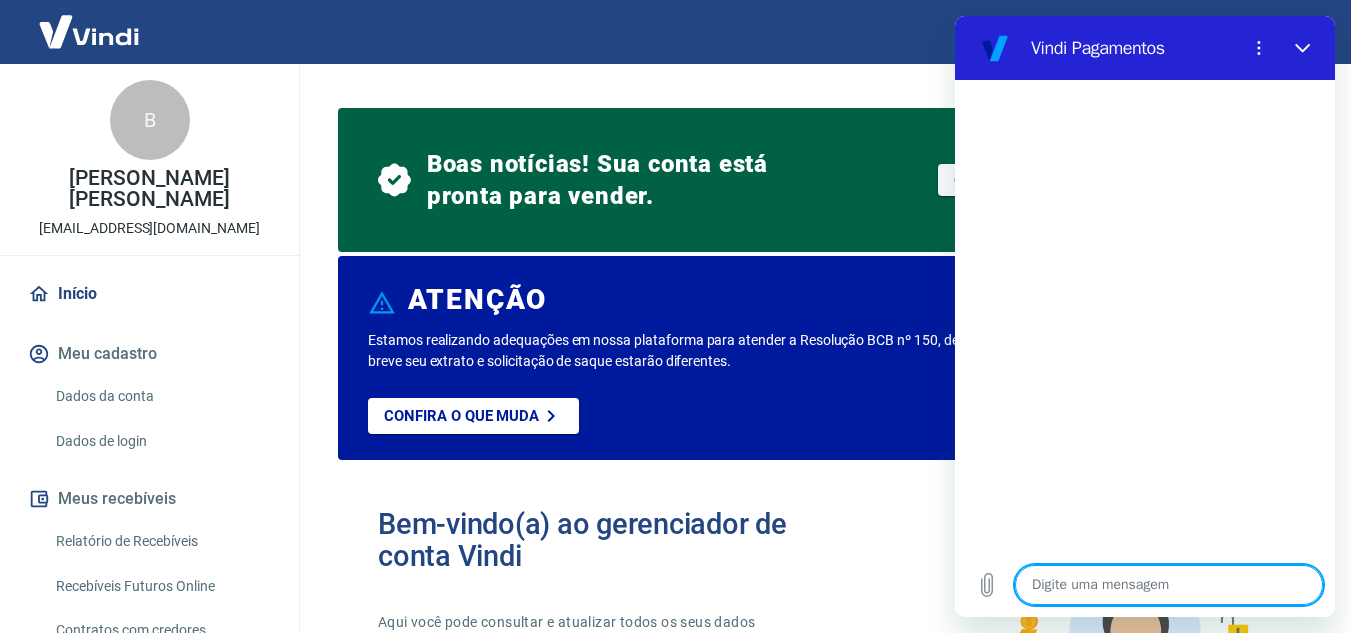 click at bounding box center [1169, 585] 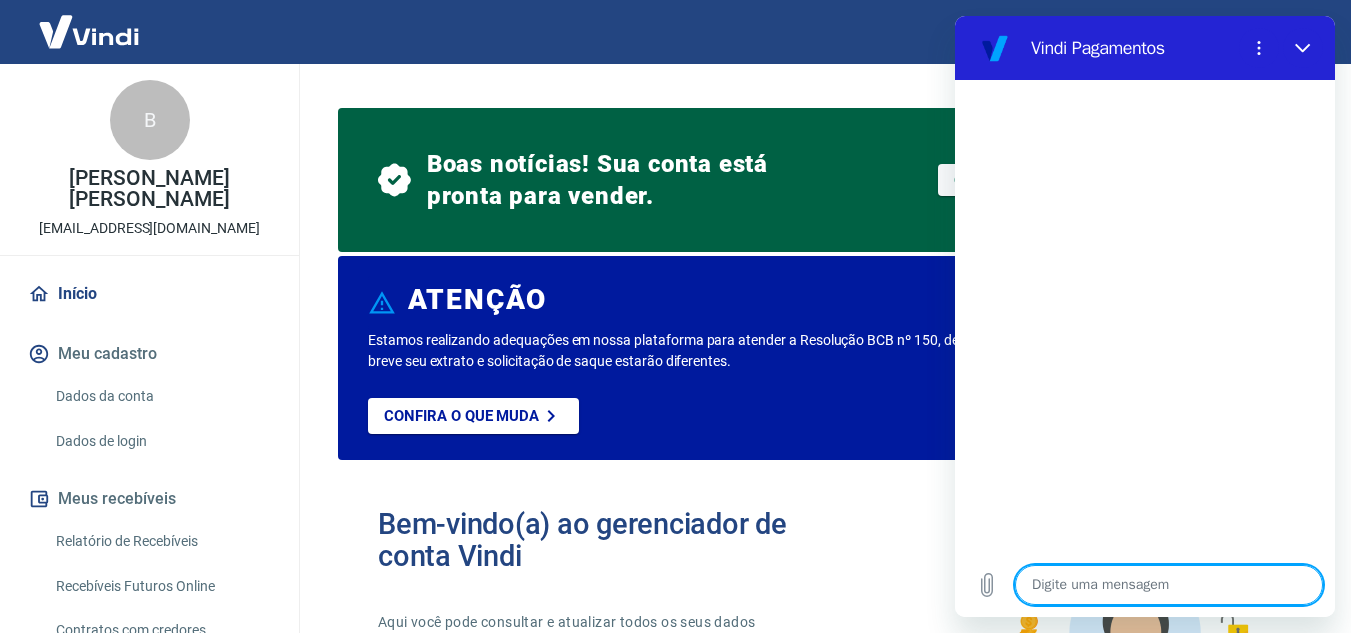 type on "b" 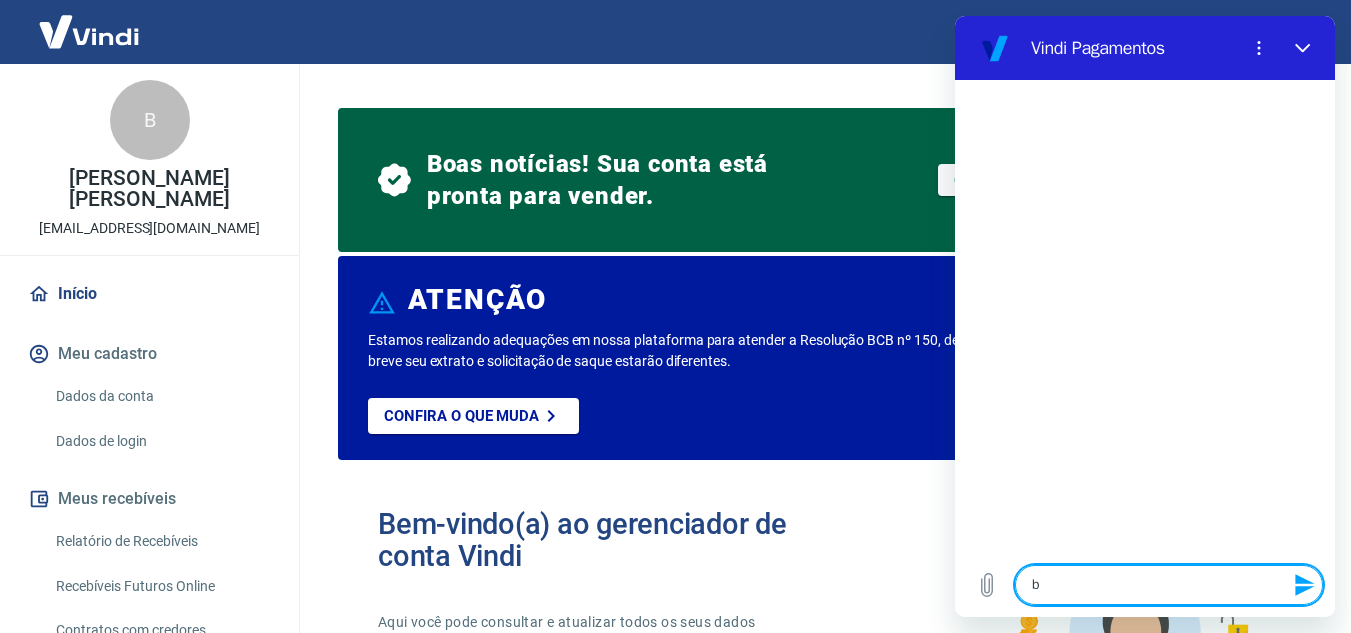 type on "bo" 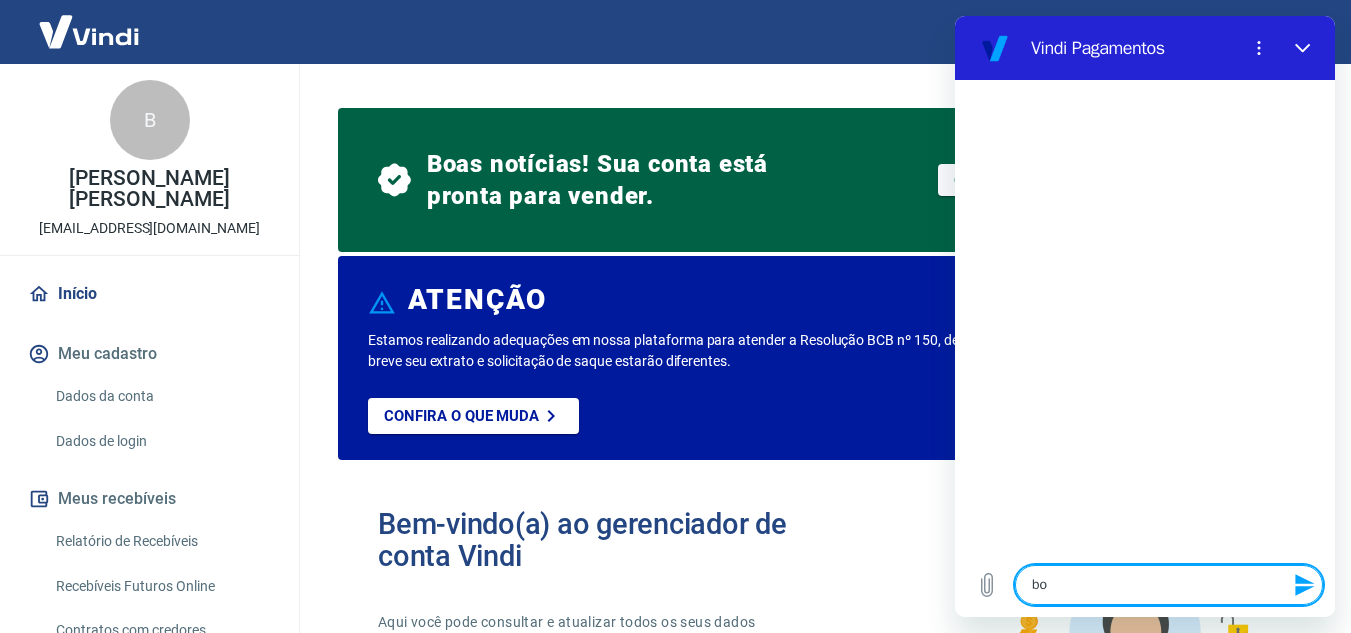 type on "boa" 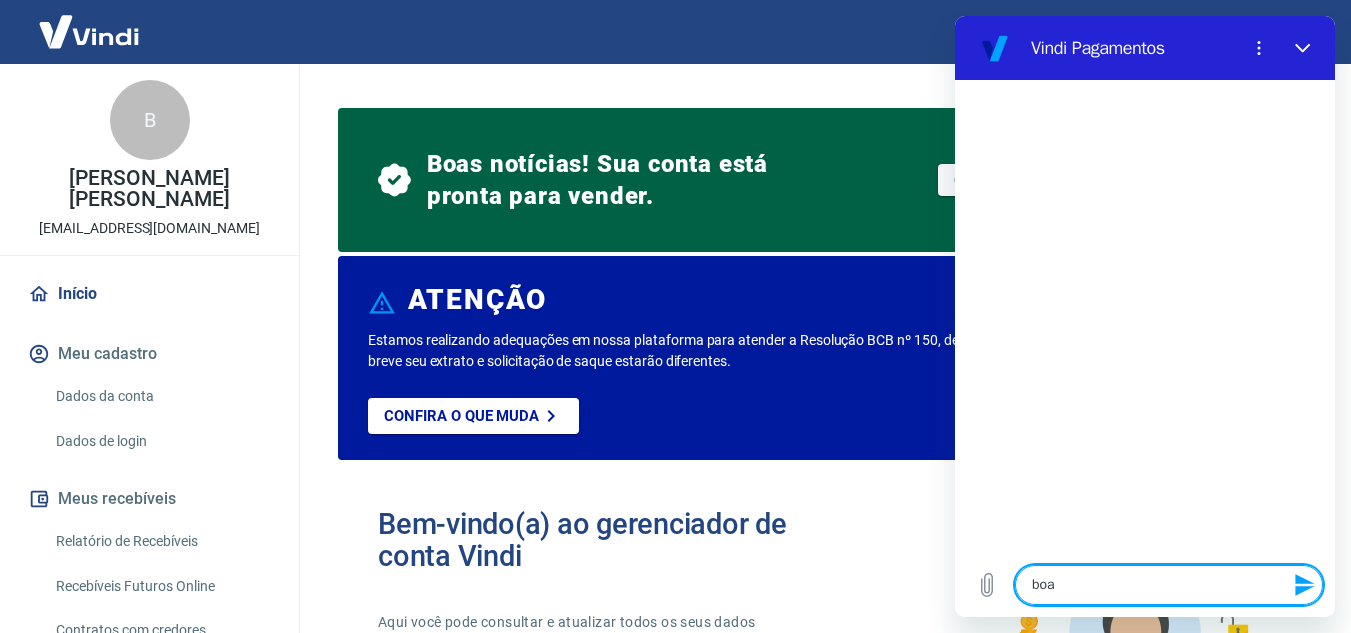 type on "boa" 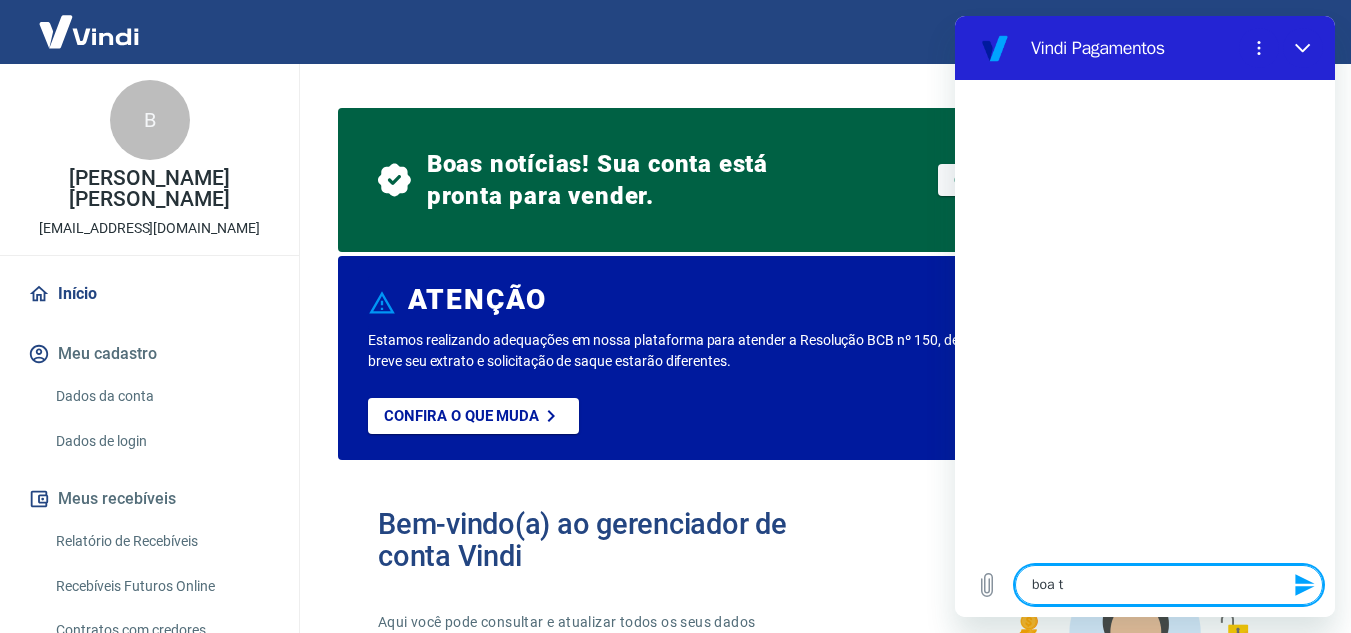 type on "boa ta" 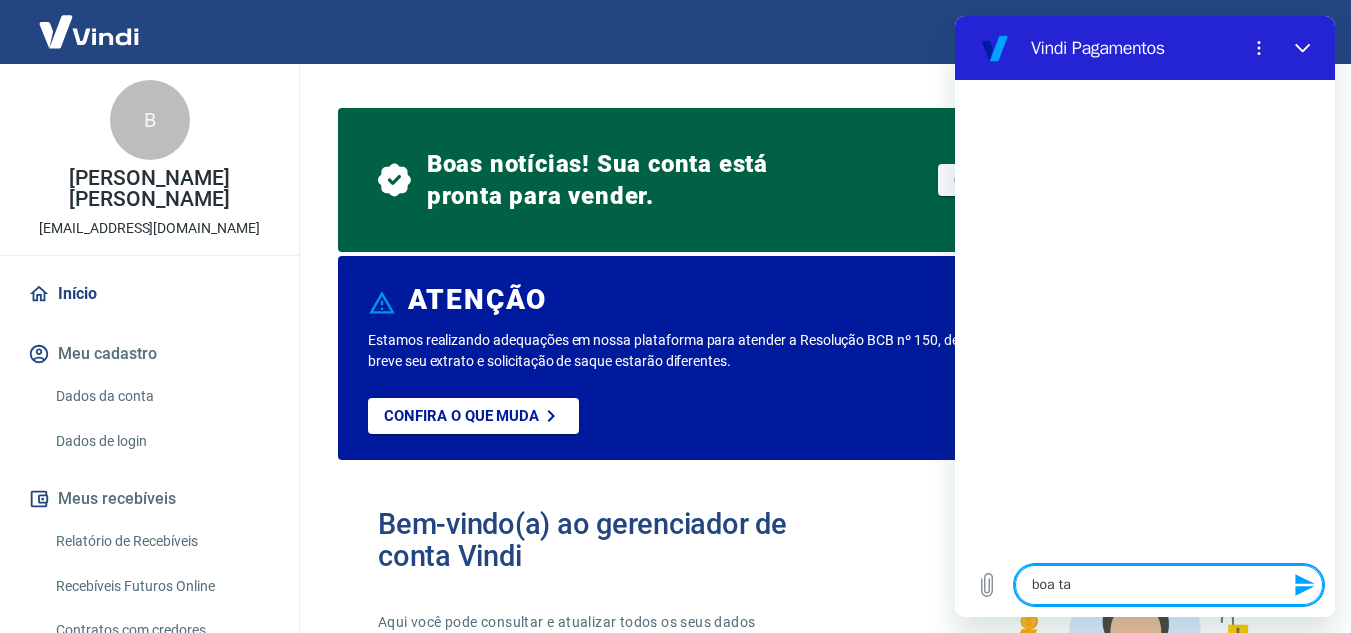 type on "boa tar" 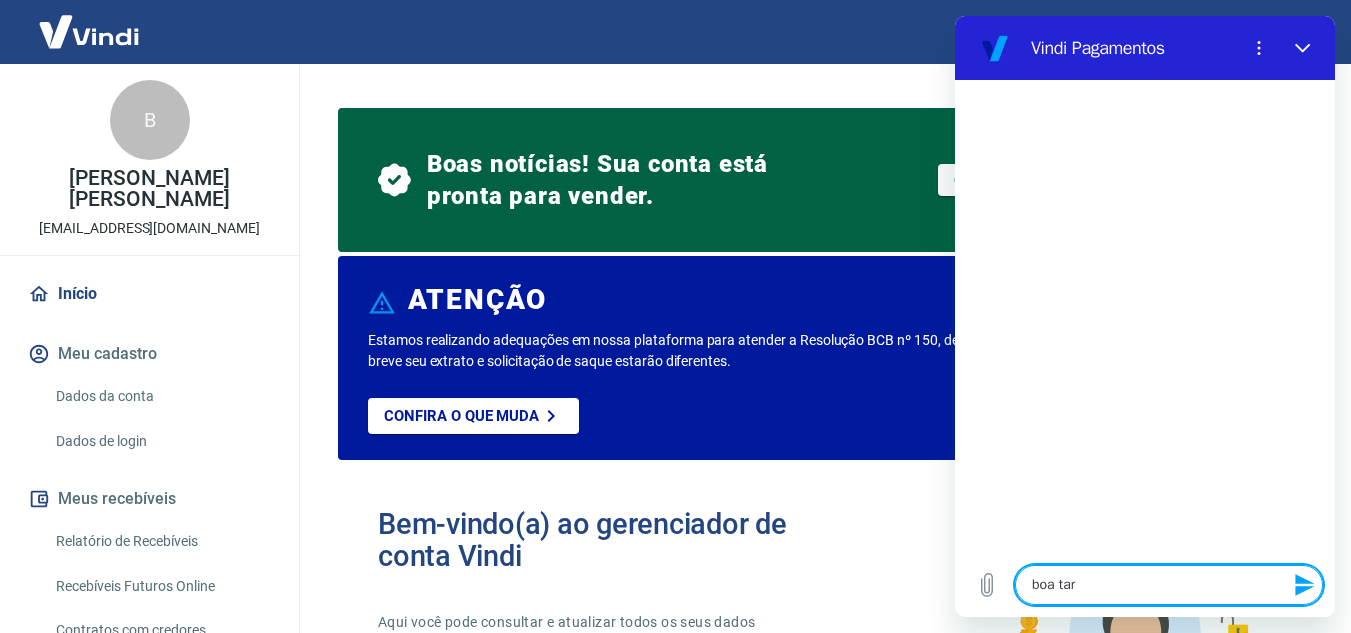 type on "boa tard" 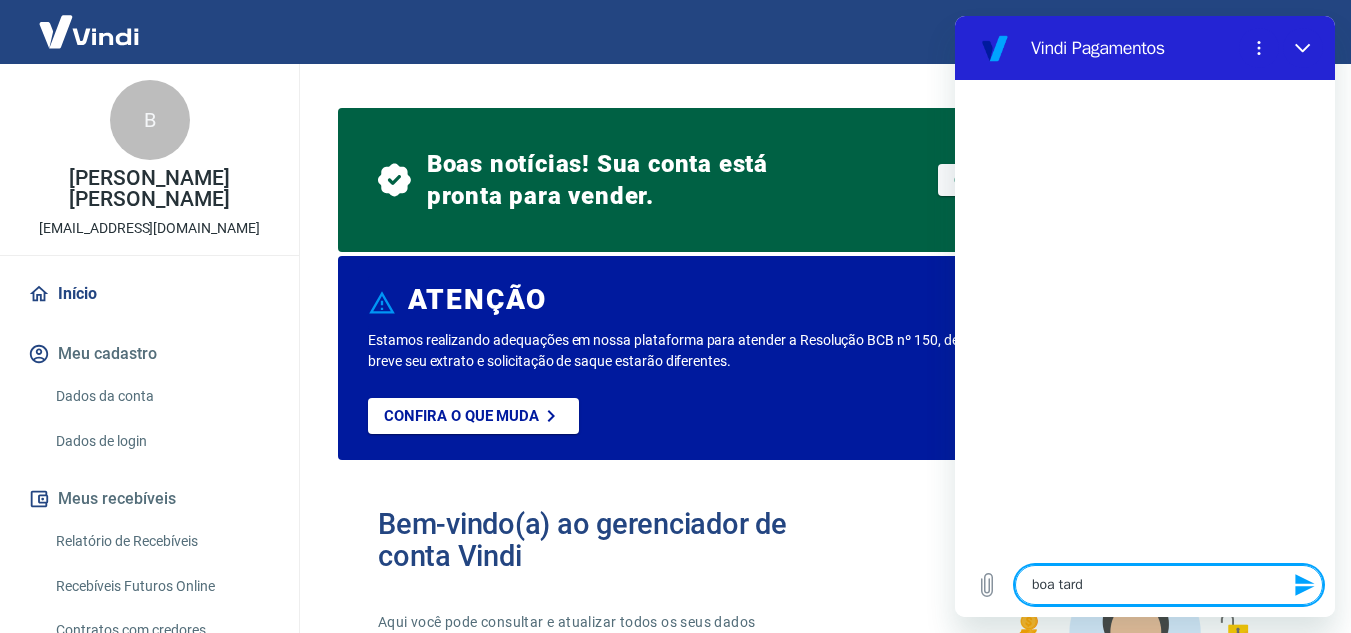 type on "boa tarde" 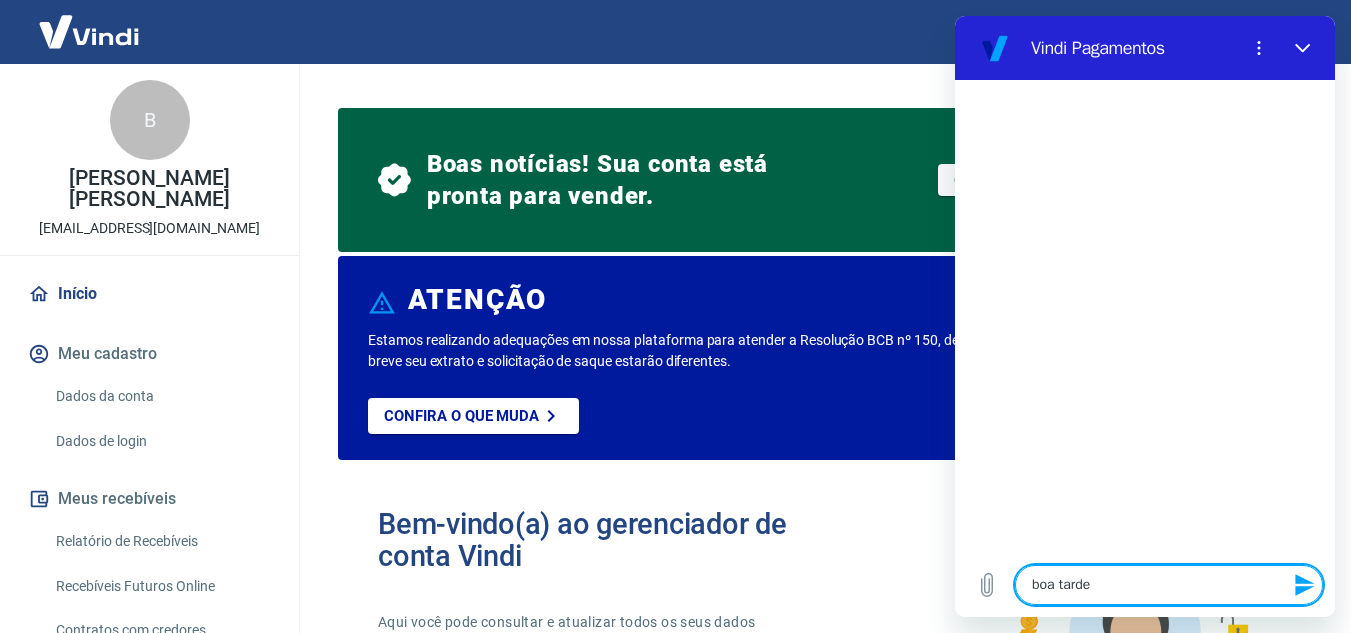 type 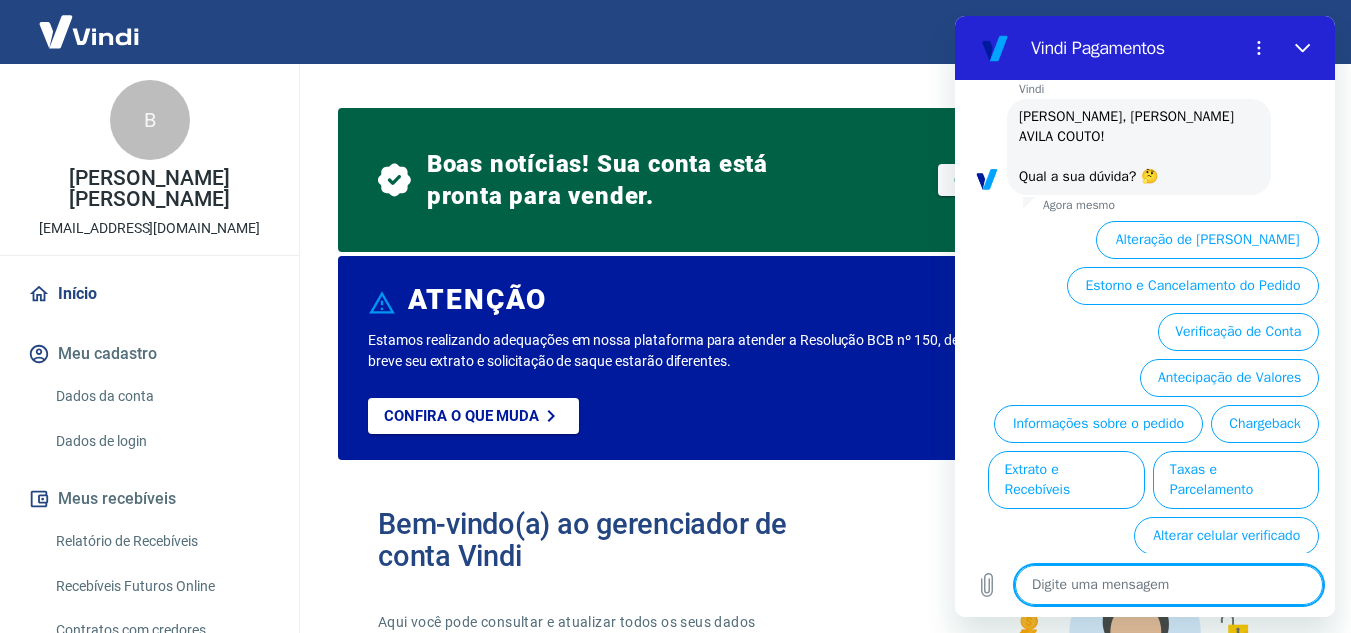 scroll, scrollTop: 120, scrollLeft: 0, axis: vertical 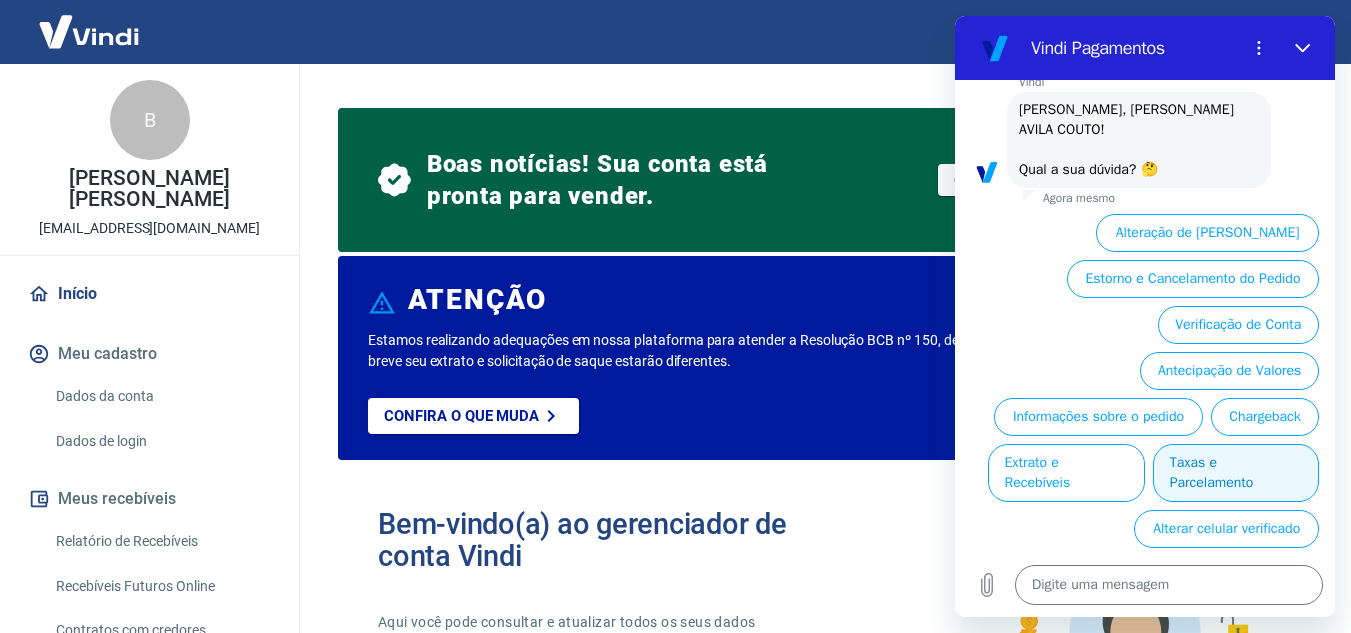 click on "Taxas e Parcelamento" at bounding box center [1236, 473] 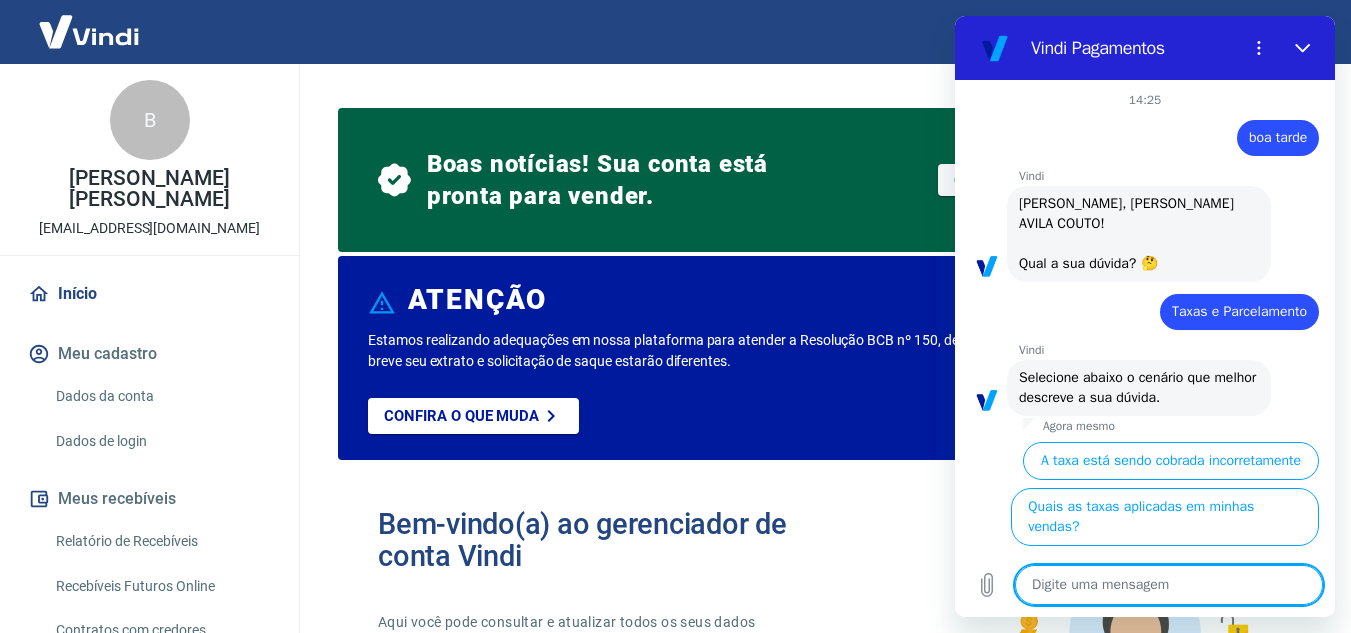 scroll, scrollTop: 156, scrollLeft: 0, axis: vertical 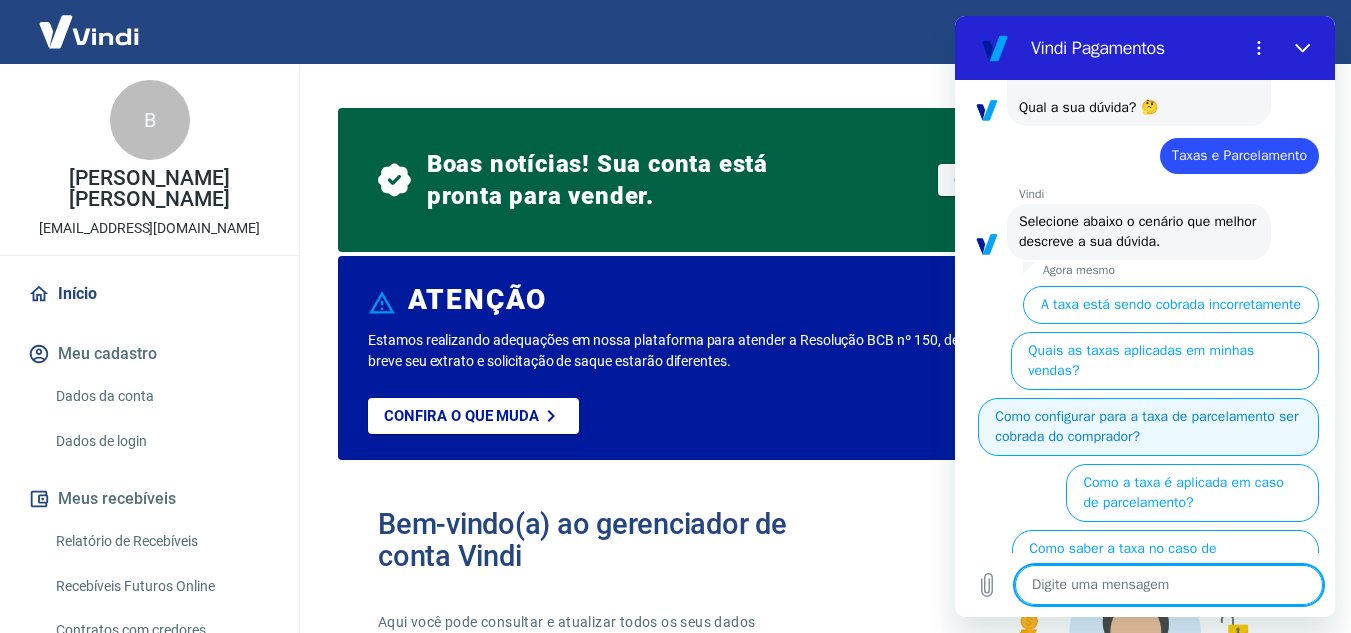 click on "Como configurar para a taxa de parcelamento ser cobrada do comprador?" at bounding box center [1148, 427] 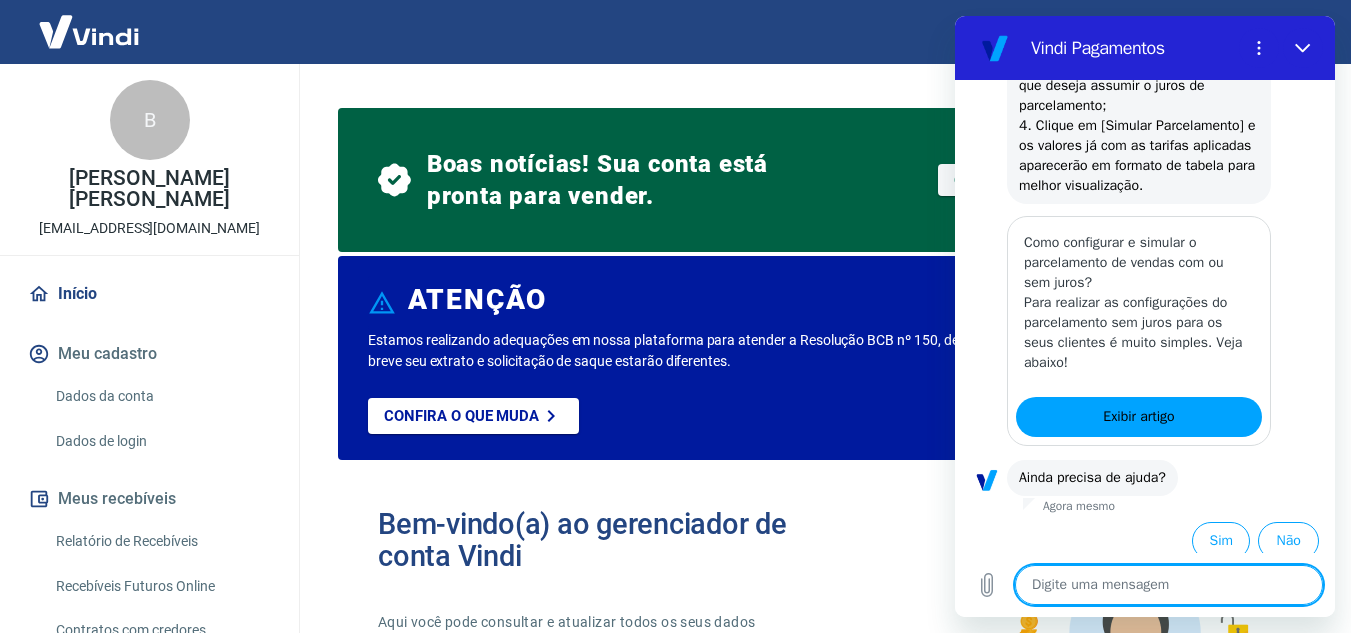 scroll, scrollTop: 1218, scrollLeft: 0, axis: vertical 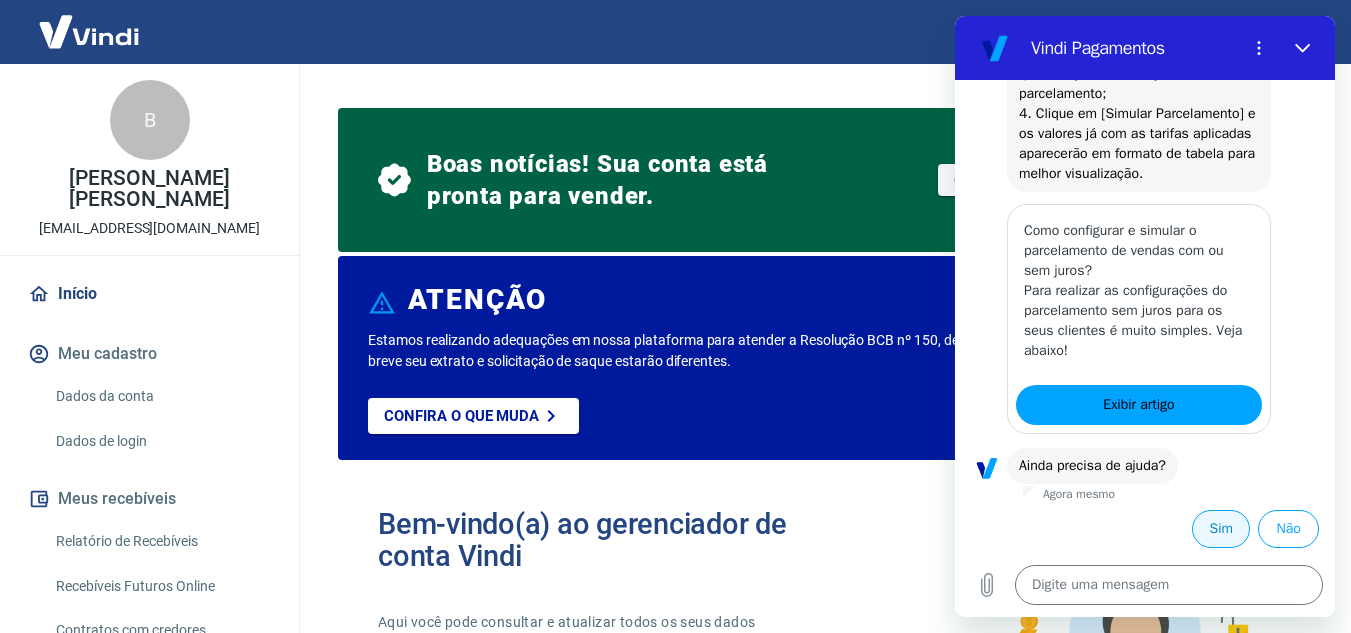 click on "Sim" at bounding box center (1221, 529) 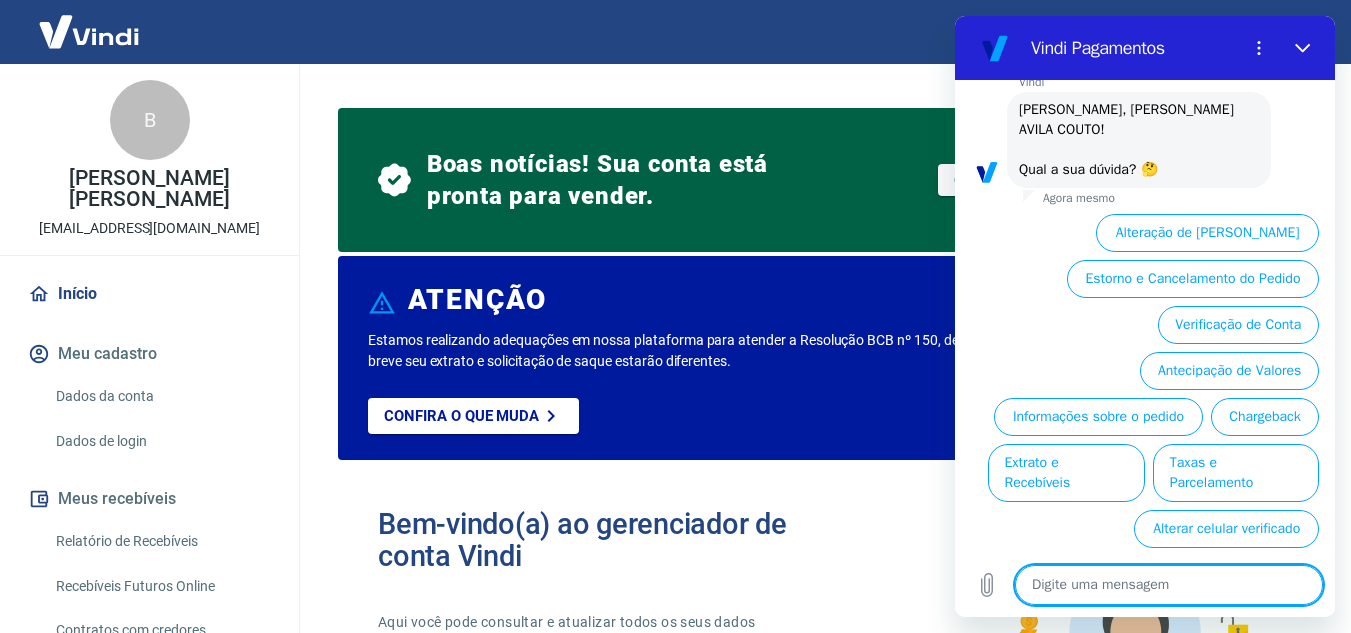 scroll, scrollTop: 1714, scrollLeft: 0, axis: vertical 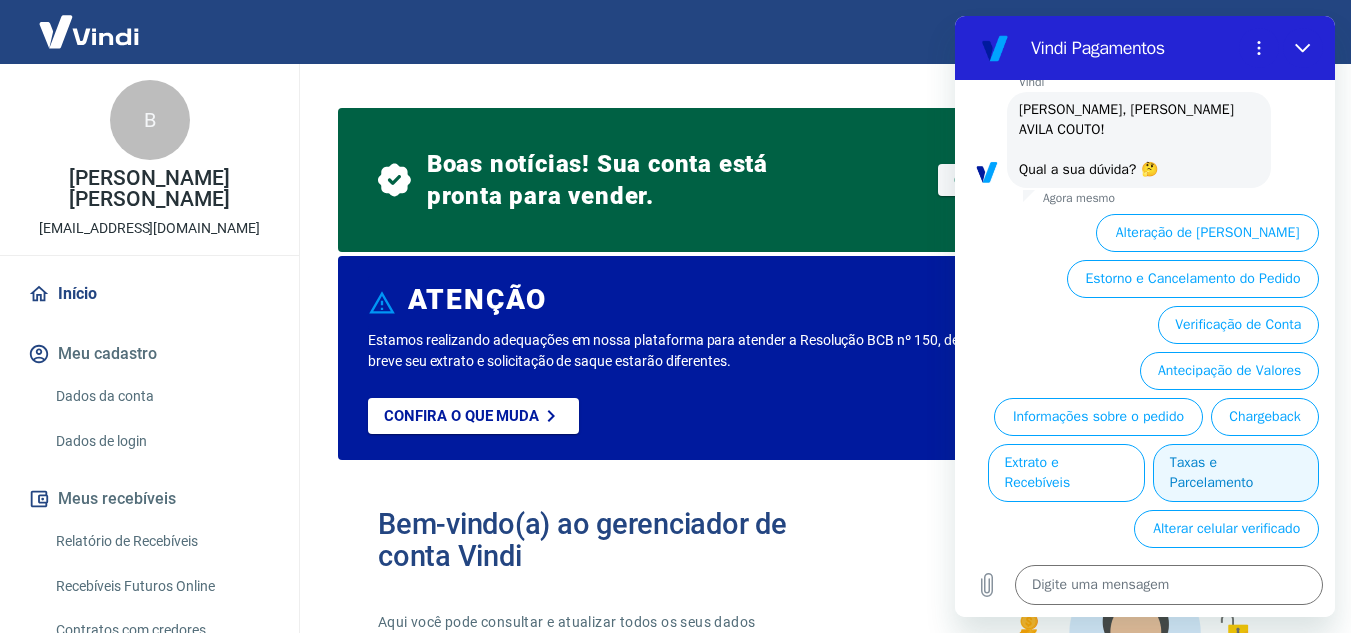click on "Taxas e Parcelamento" at bounding box center [1236, 473] 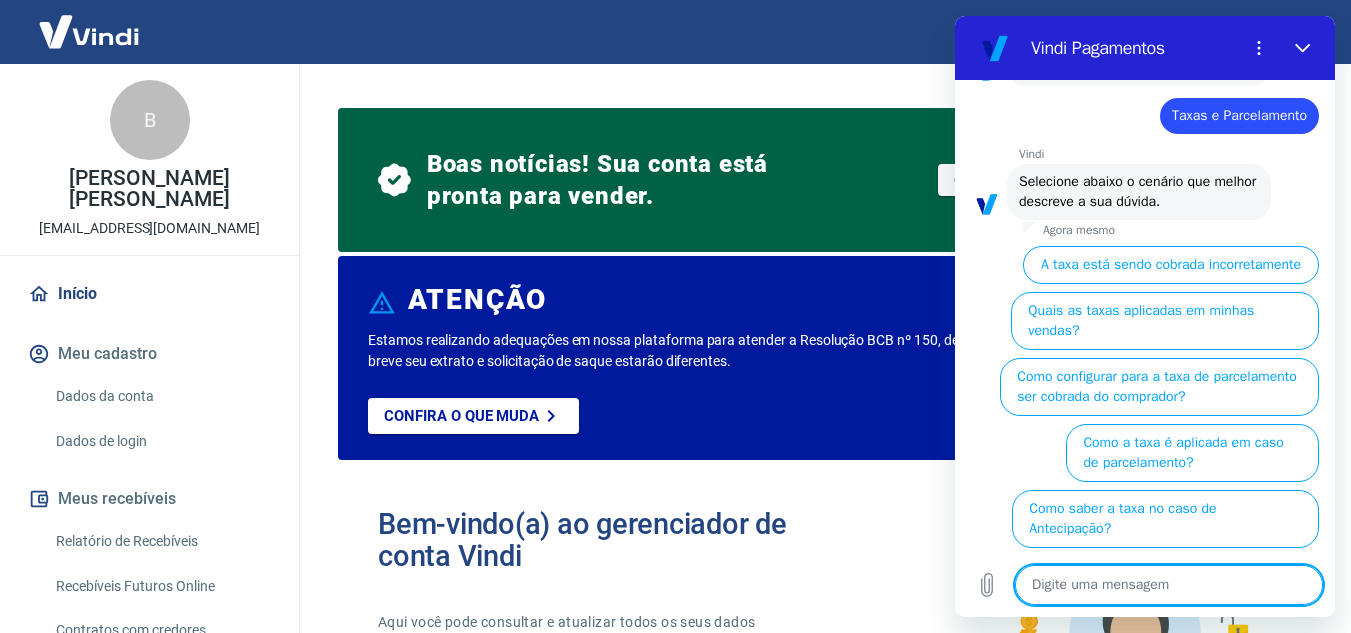 scroll, scrollTop: 1750, scrollLeft: 0, axis: vertical 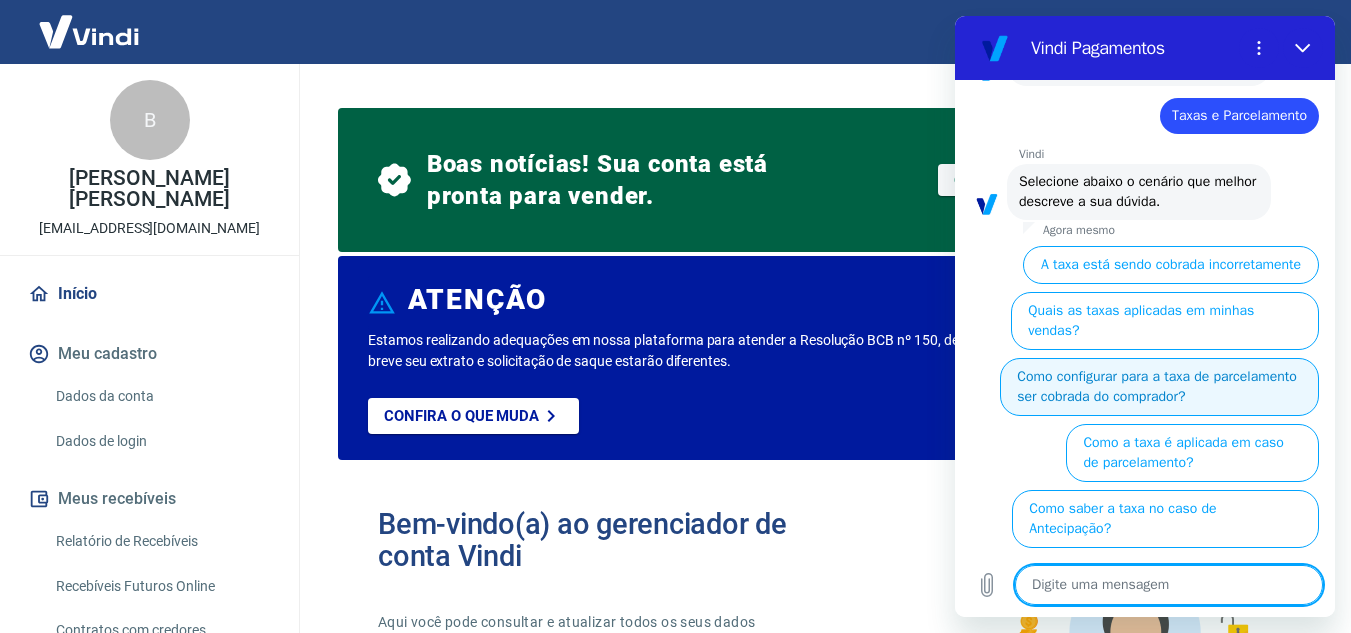 click on "Como configurar para a taxa de parcelamento ser cobrada do comprador?" at bounding box center (1159, 387) 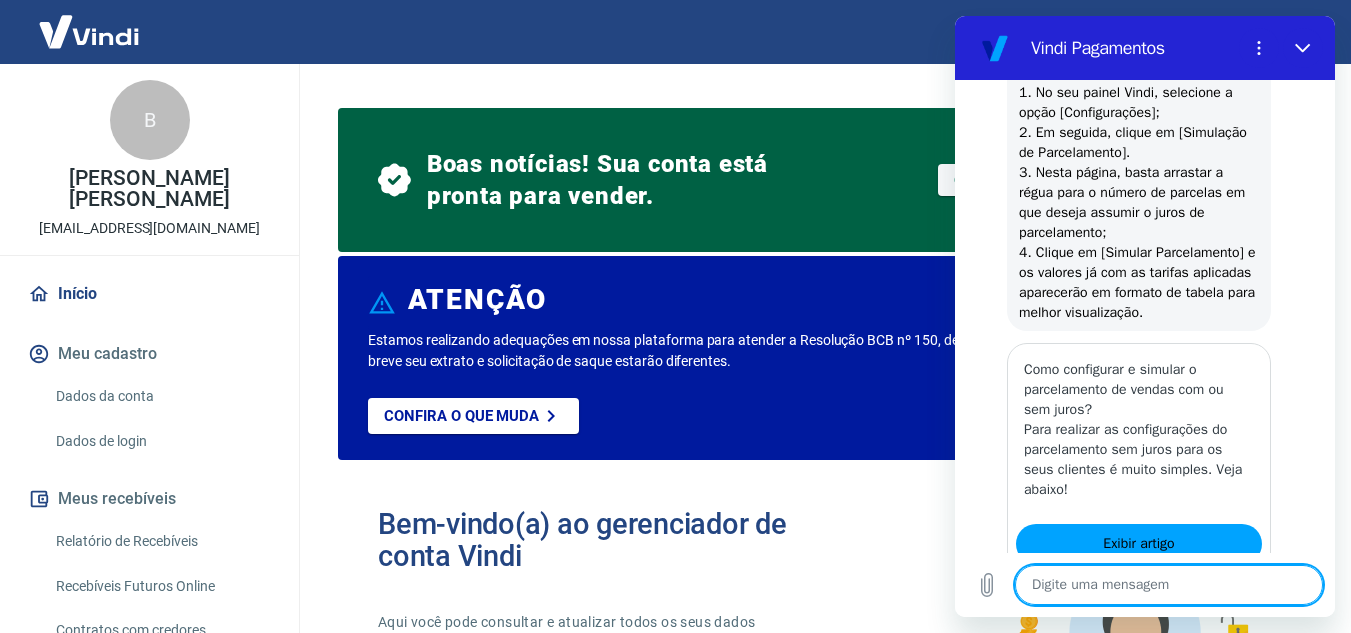 scroll, scrollTop: 2512, scrollLeft: 0, axis: vertical 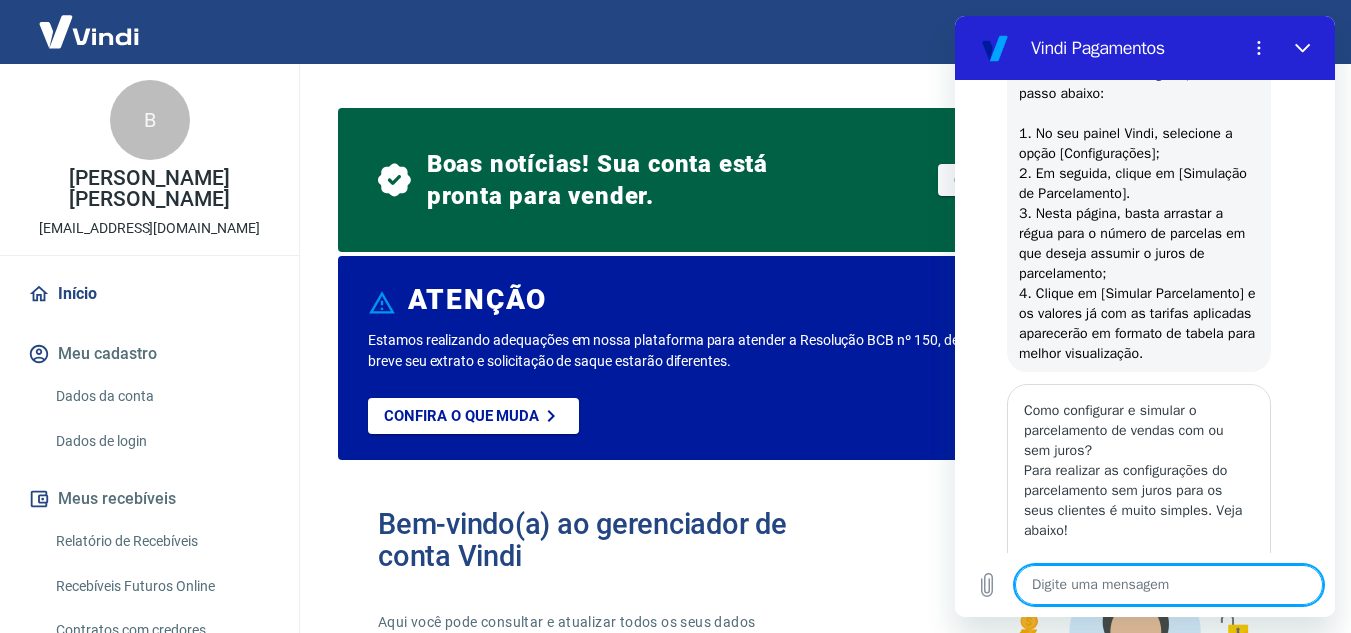 type on "x" 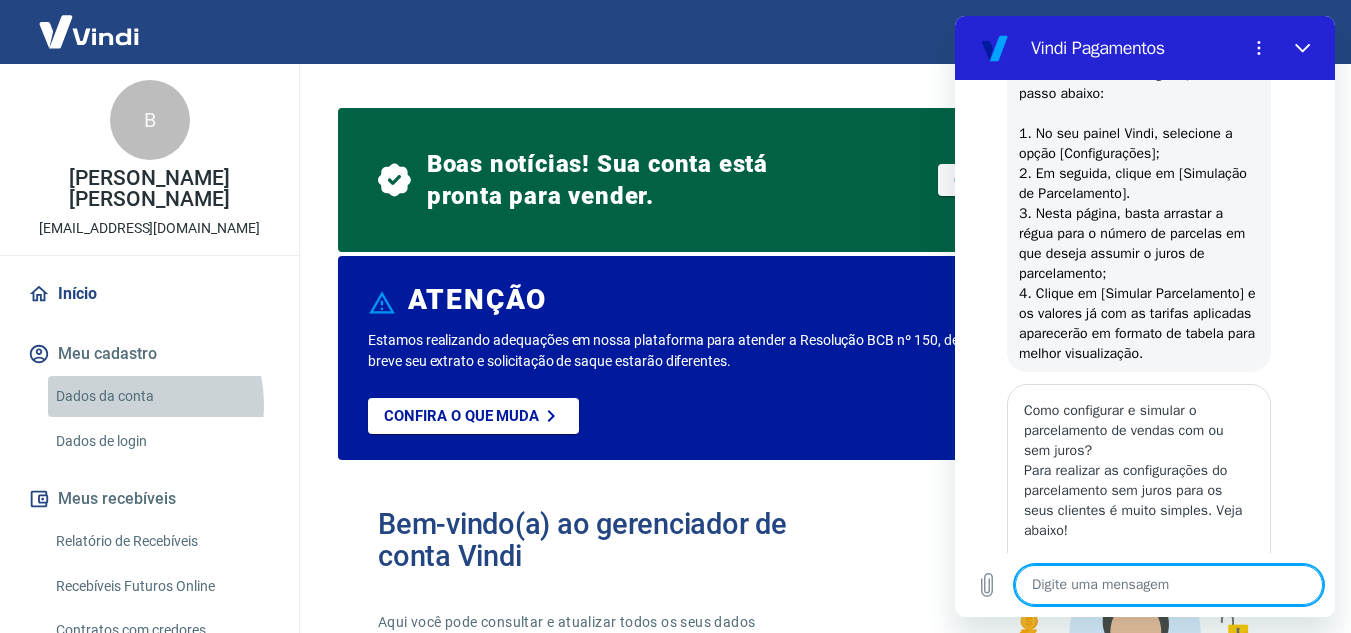 click on "Dados da conta" at bounding box center [161, 396] 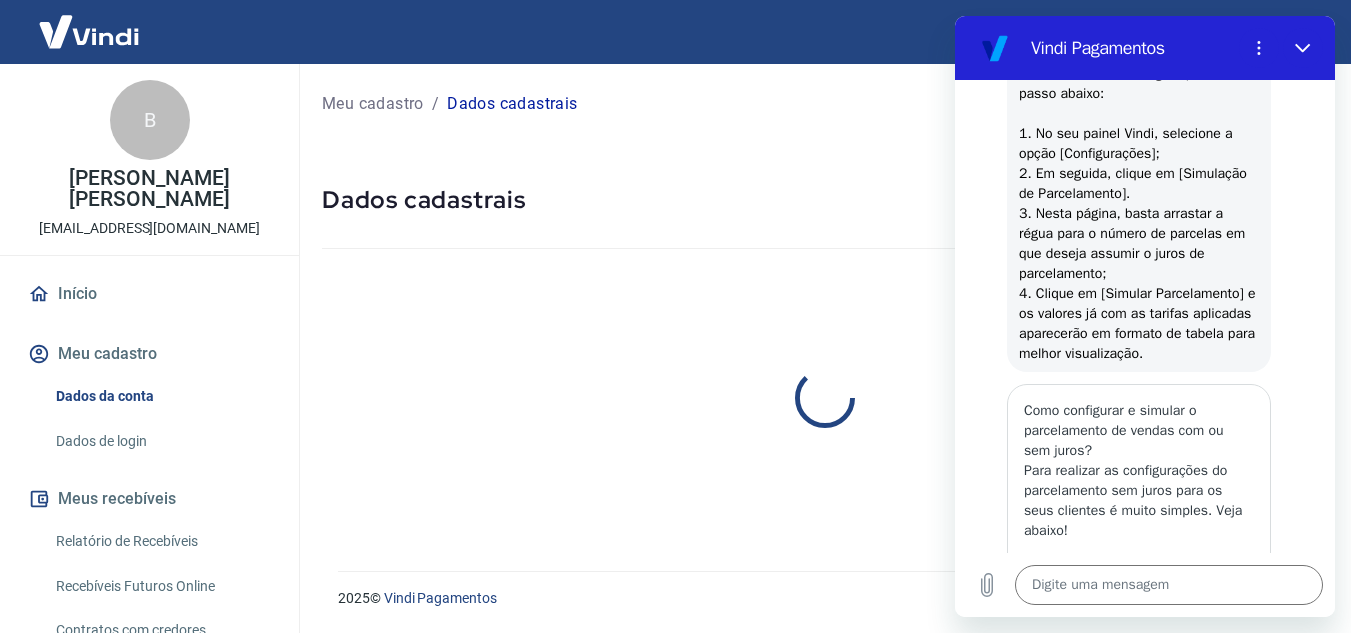 select on "MG" 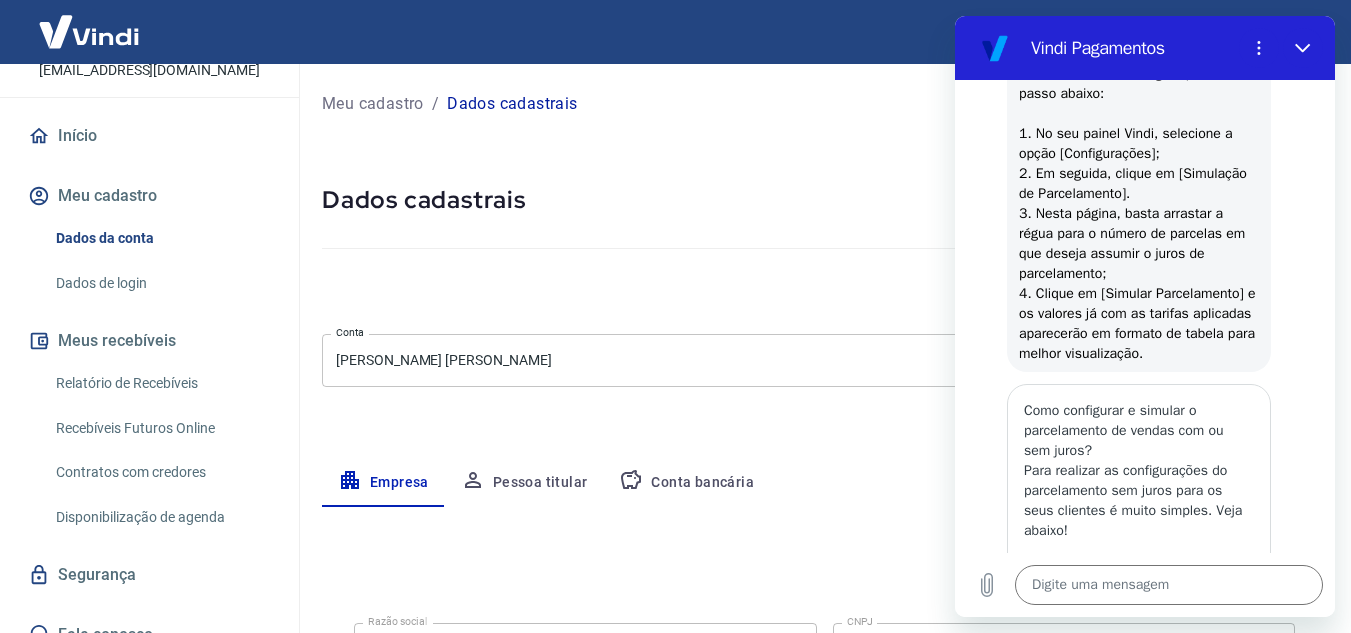 scroll, scrollTop: 182, scrollLeft: 0, axis: vertical 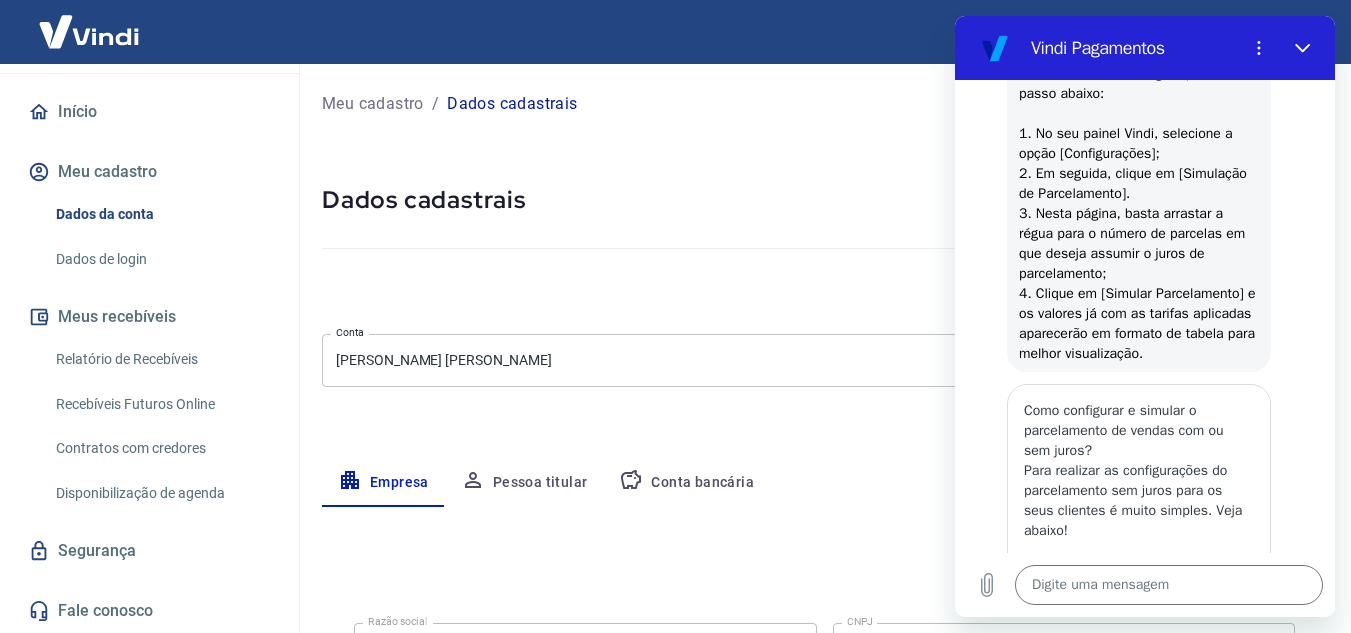 click on "Relatório de Recebíveis" at bounding box center [161, 359] 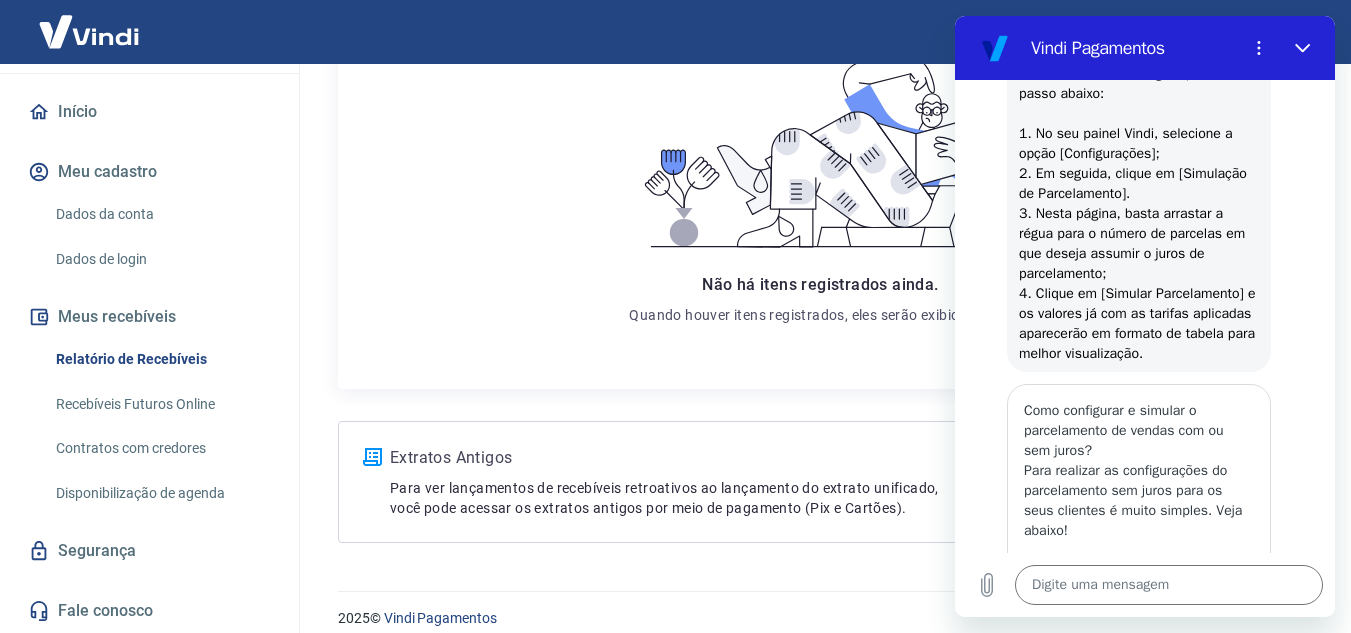 scroll, scrollTop: 360, scrollLeft: 0, axis: vertical 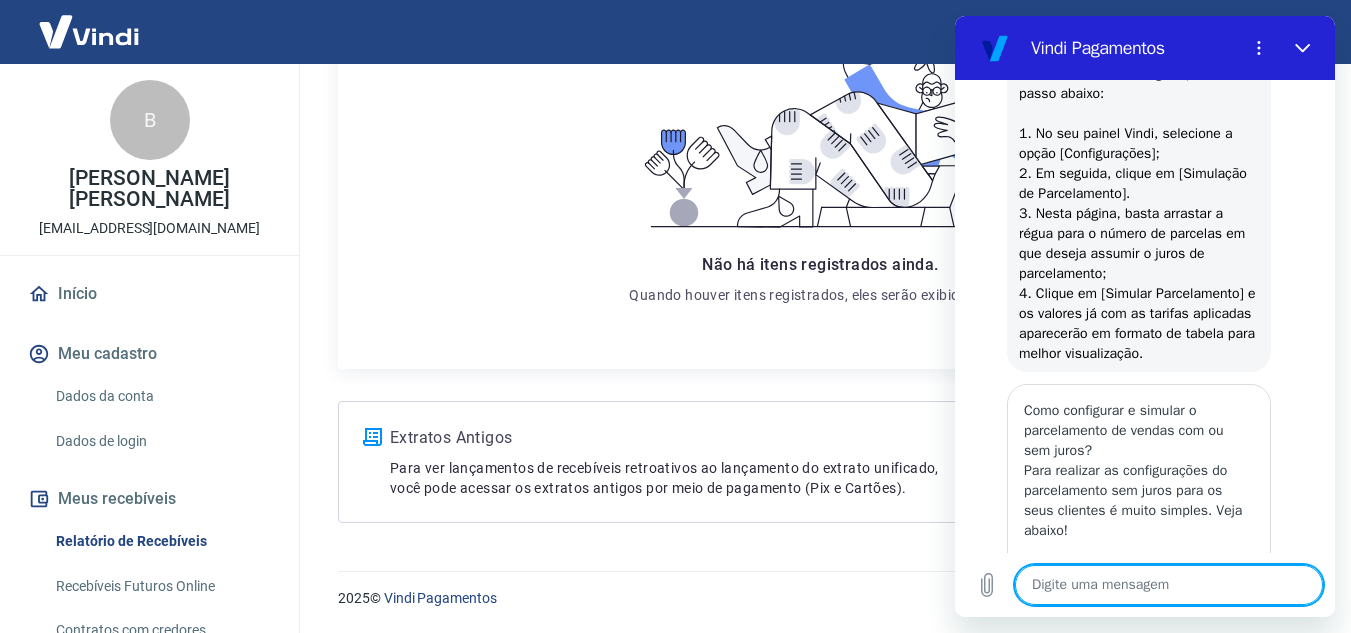click at bounding box center (1169, 585) 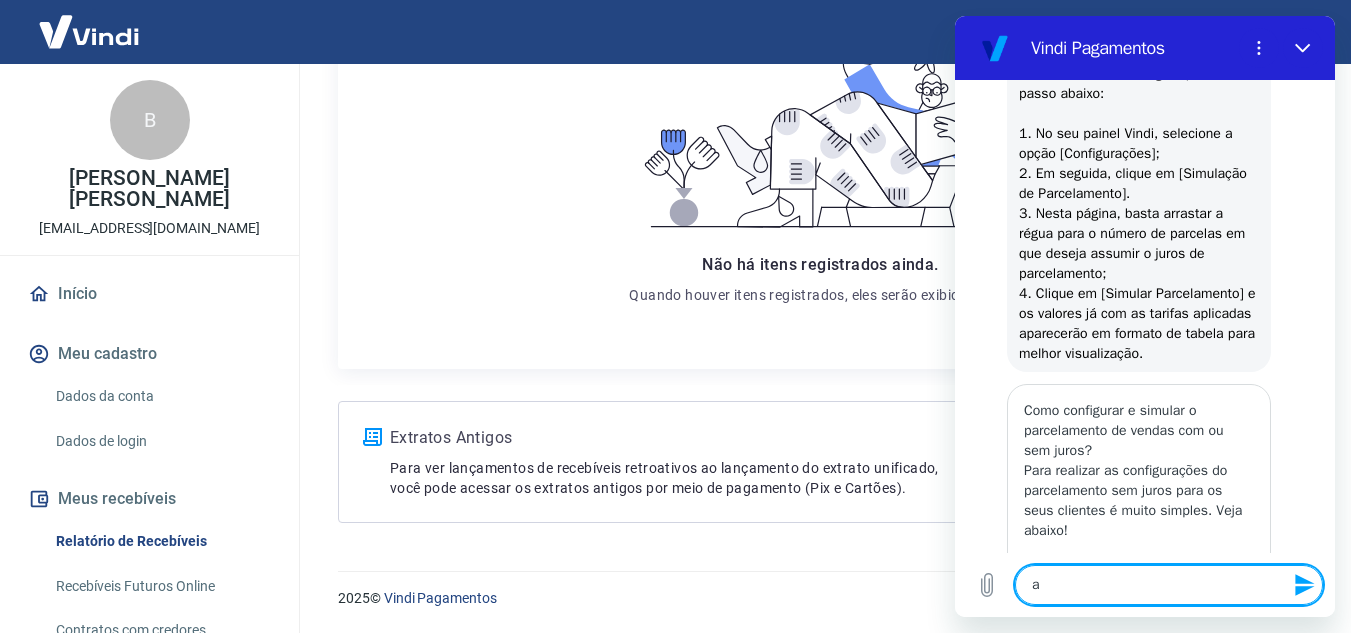 type on "at" 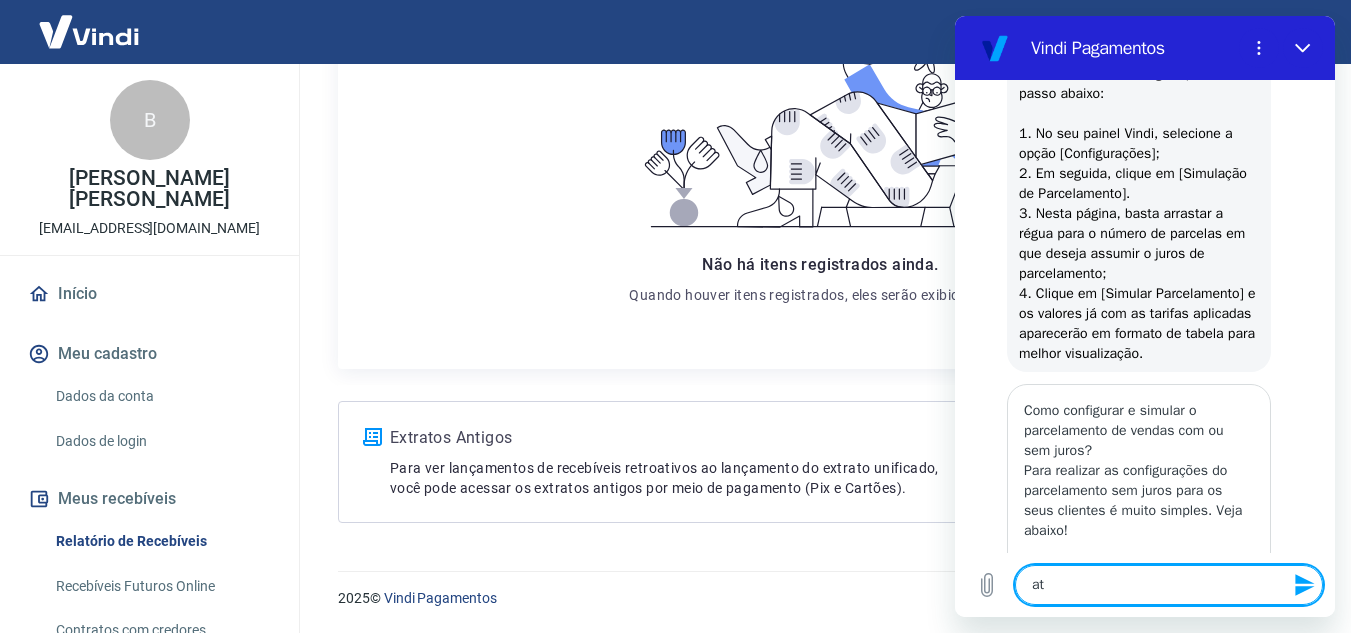 type on "ate" 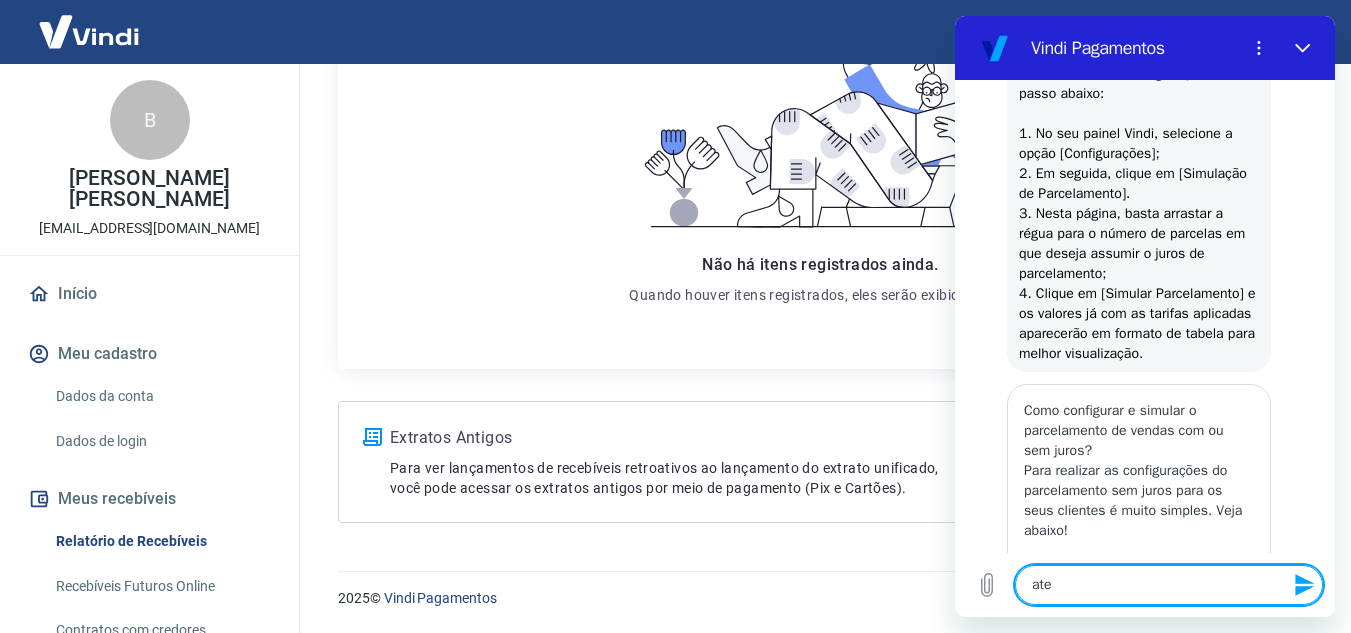 type on "aten" 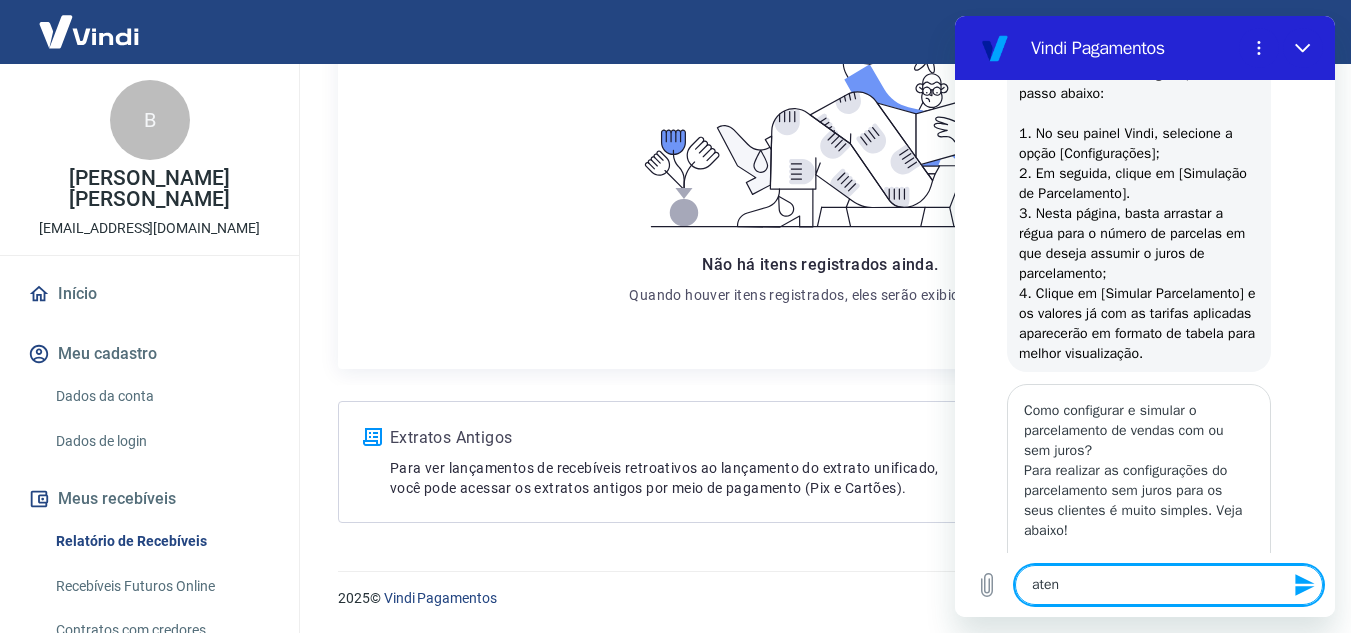 type on "atend" 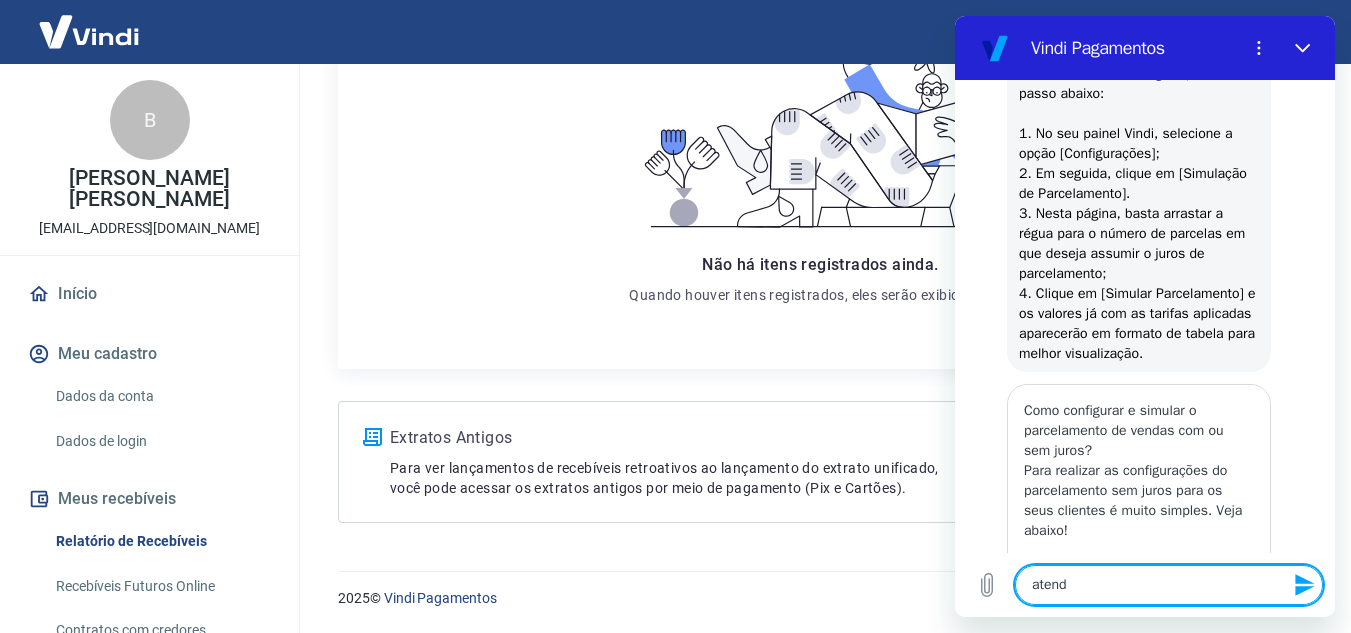 type on "atendi" 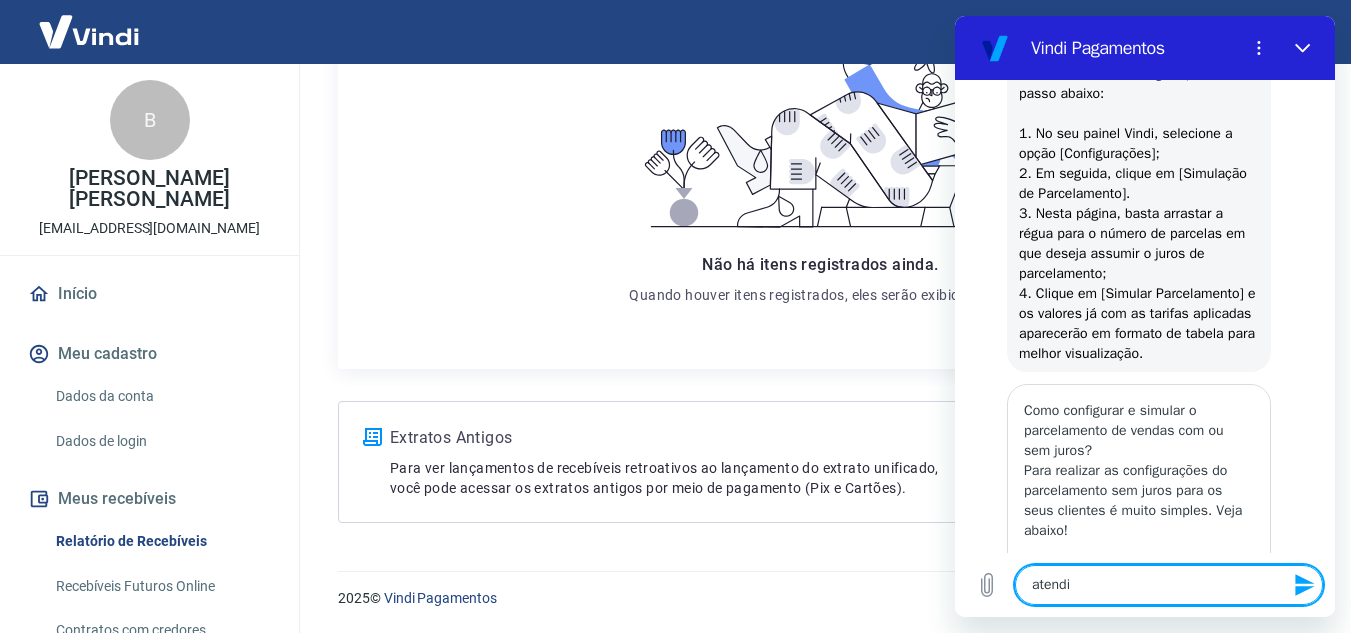 type on "atendim" 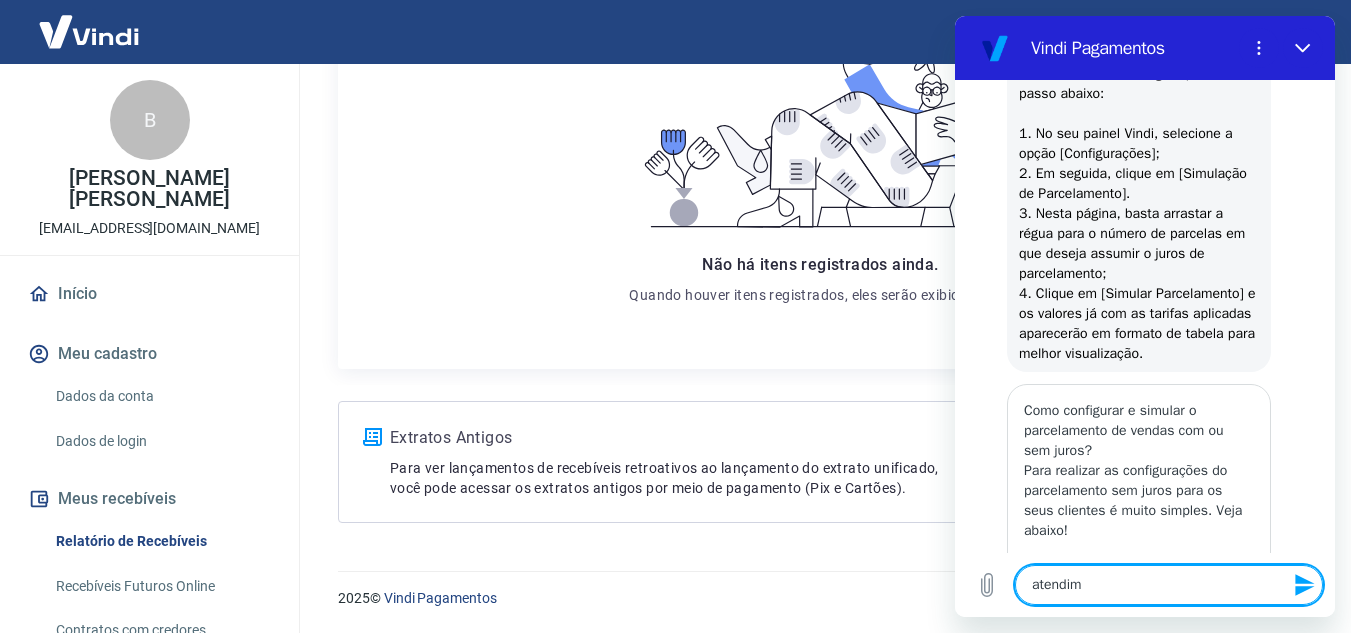 type on "atendime" 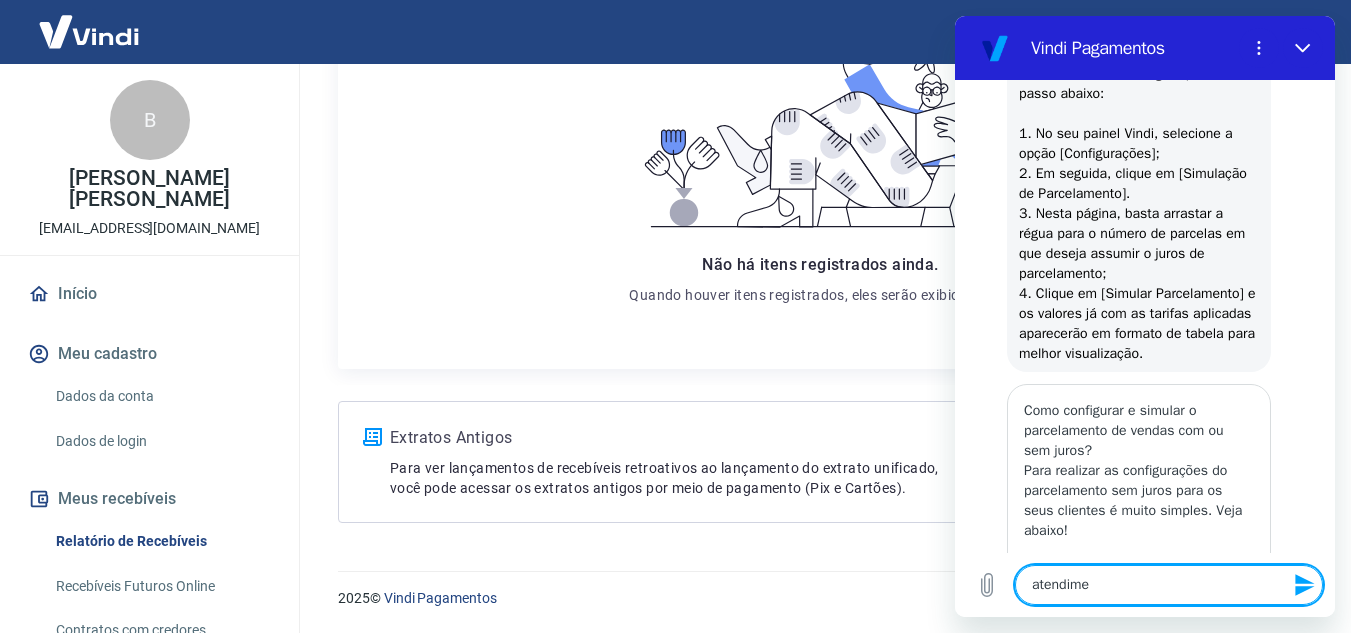 type on "atendimen" 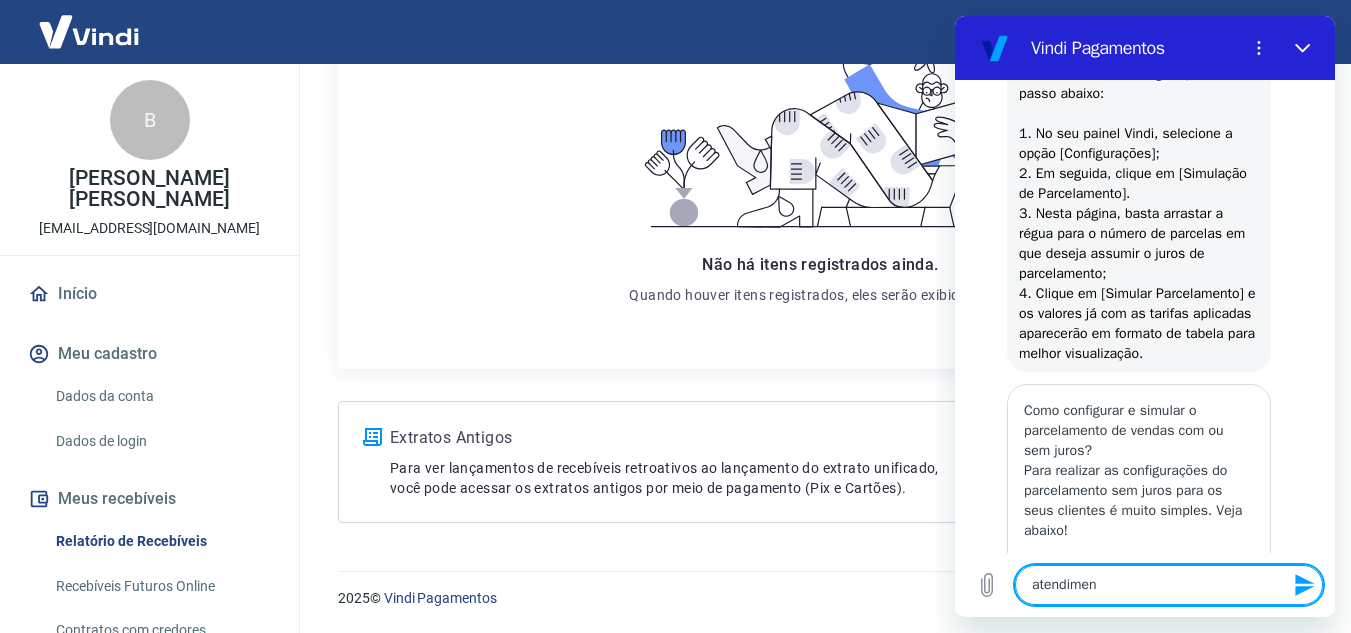 type on "atendiment" 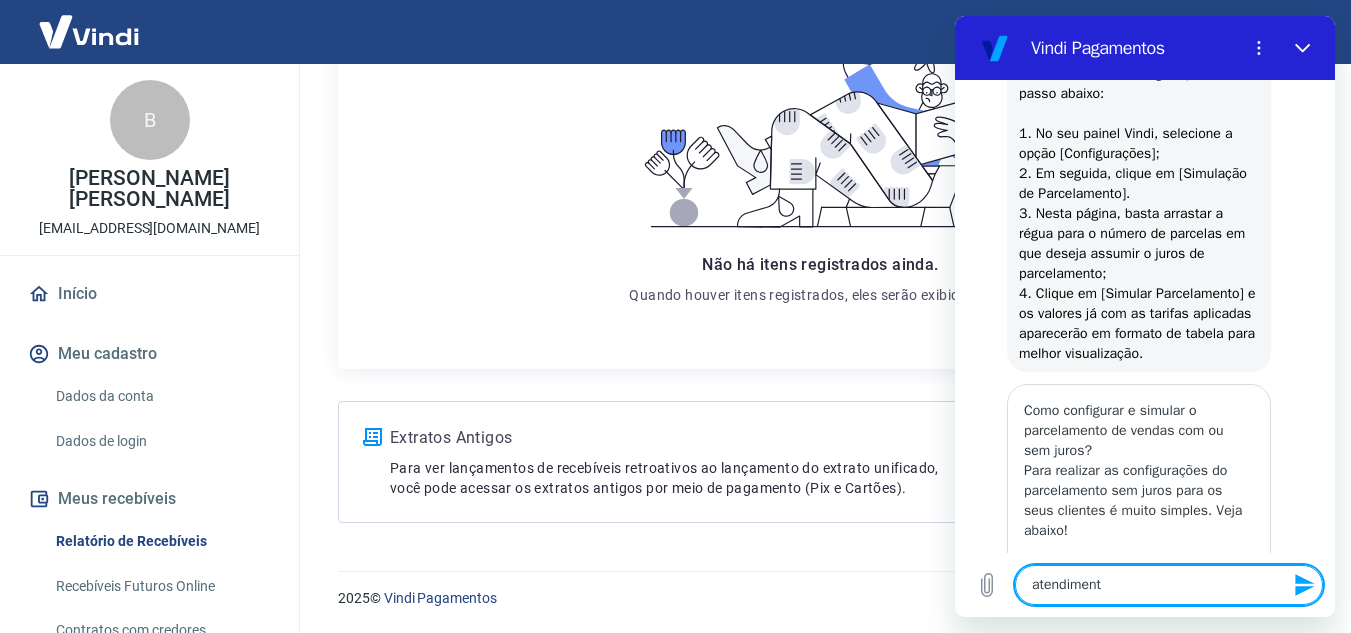 type on "atendimento" 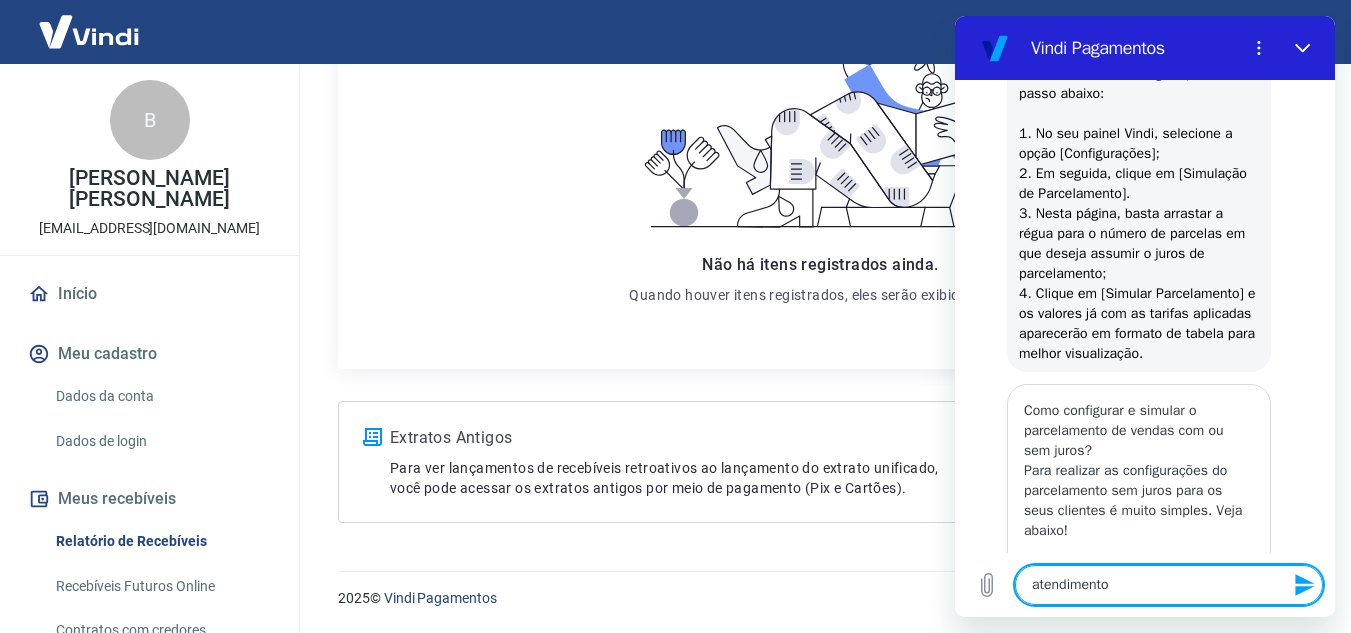type 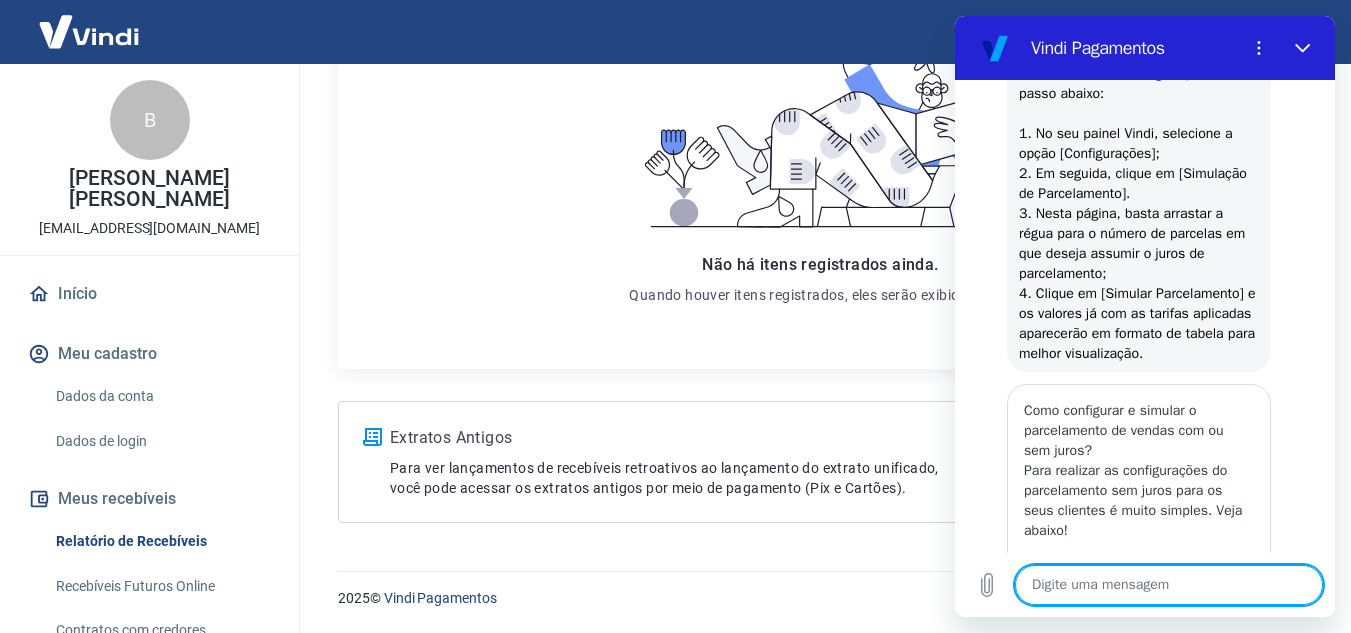 scroll, scrollTop: 2960, scrollLeft: 0, axis: vertical 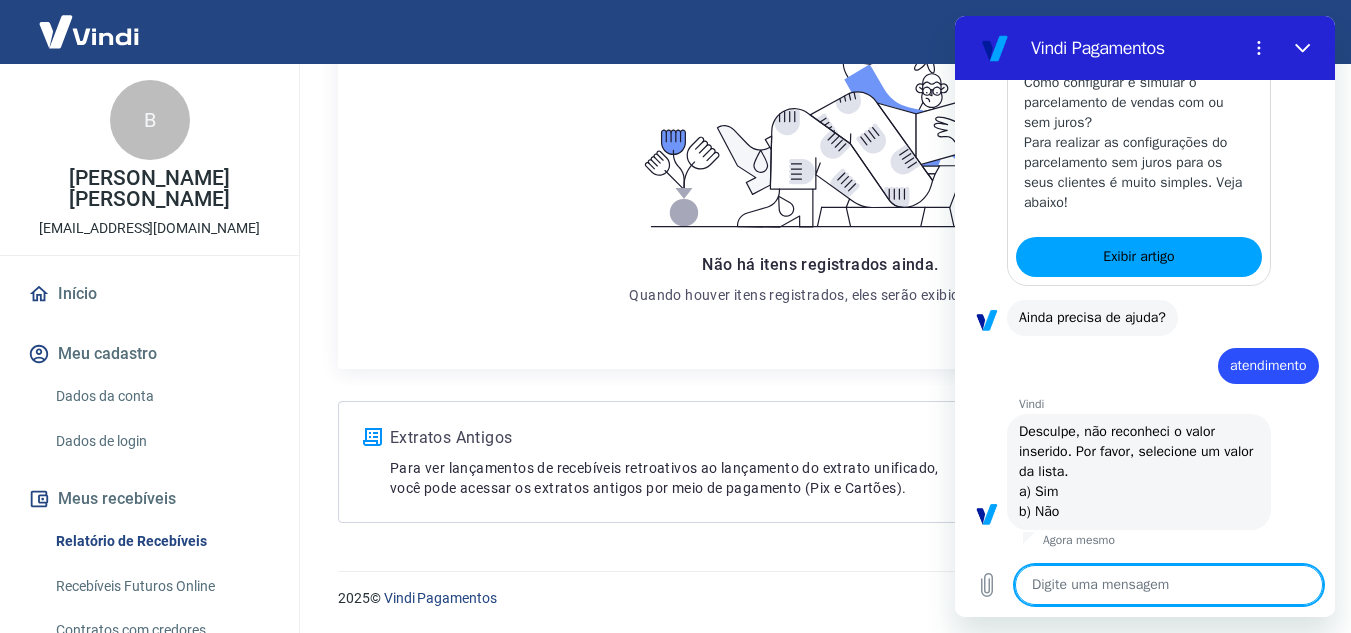 type on "x" 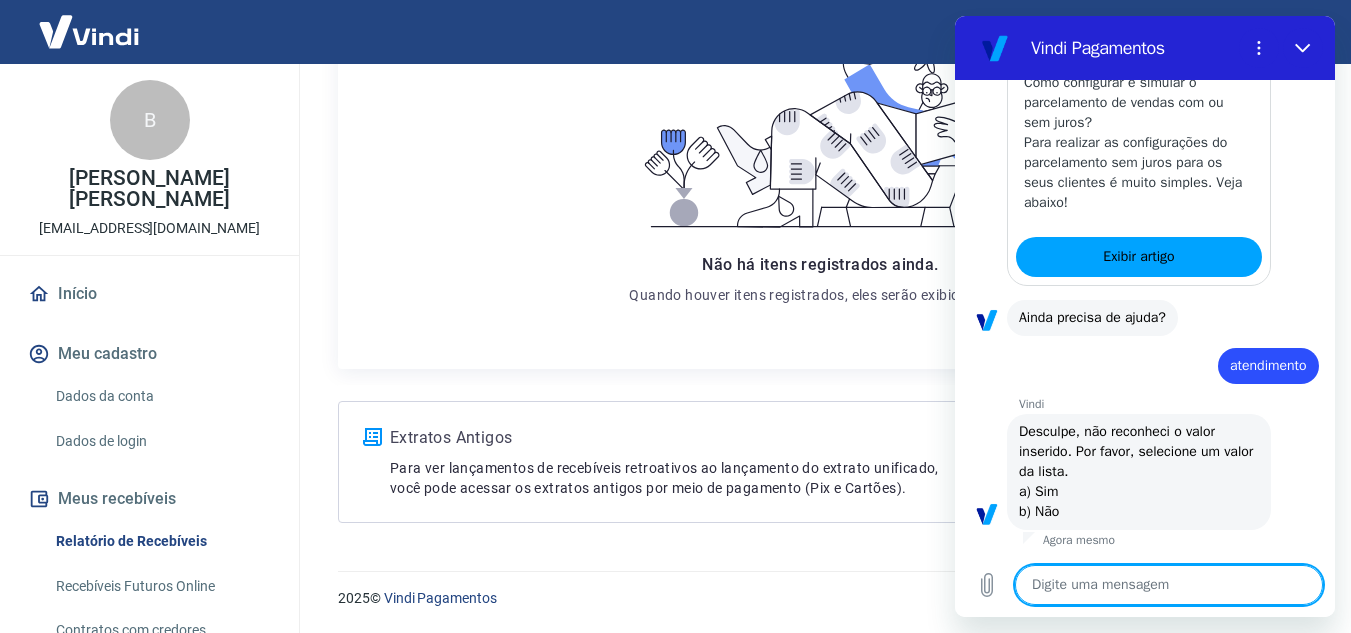 click at bounding box center (1169, 585) 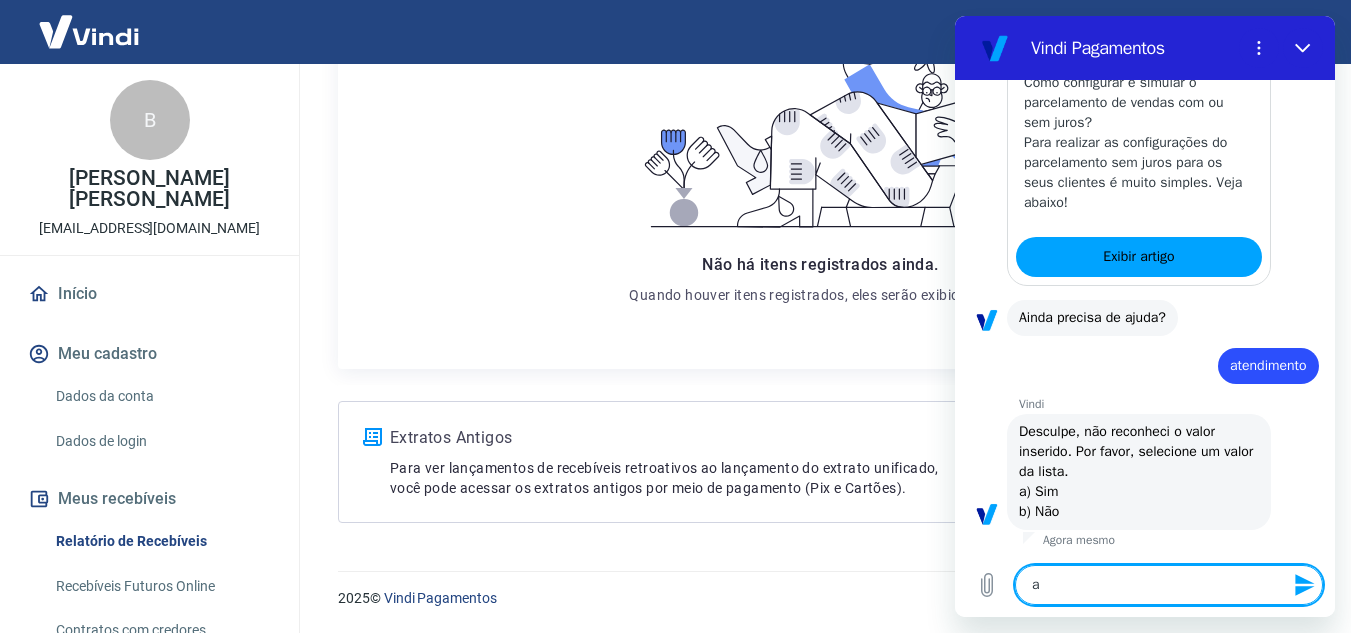 type 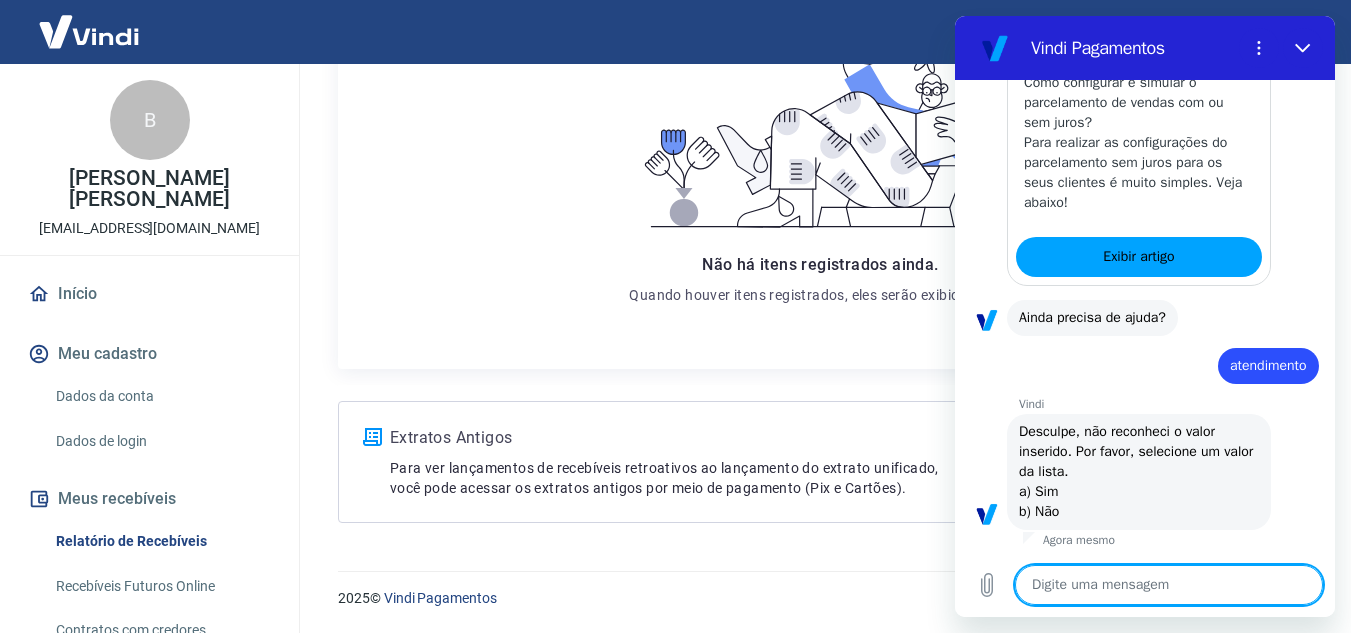 type on "s" 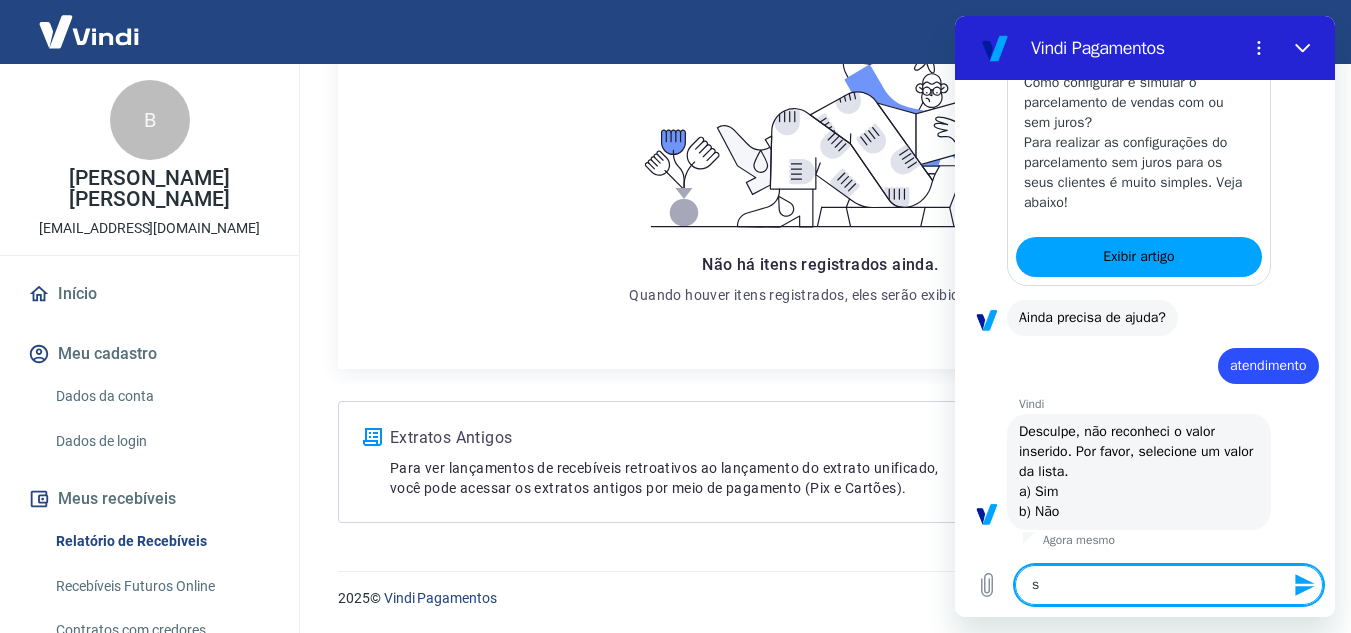 type on "si" 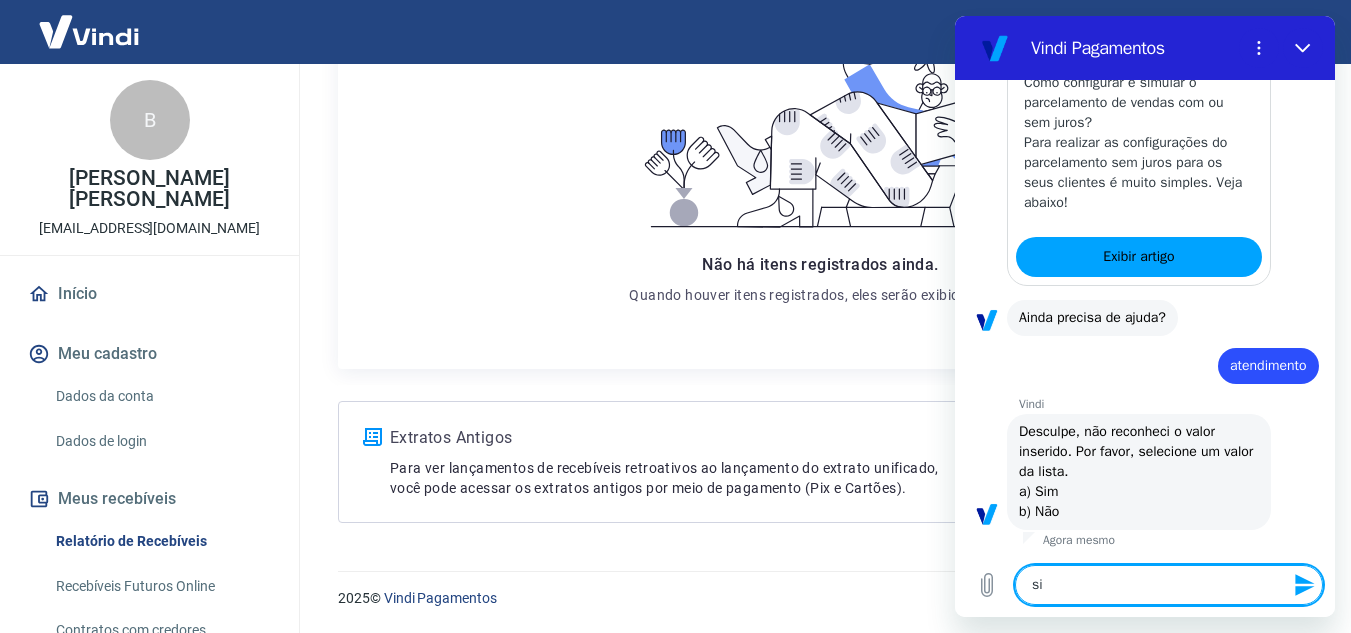 type on "sim" 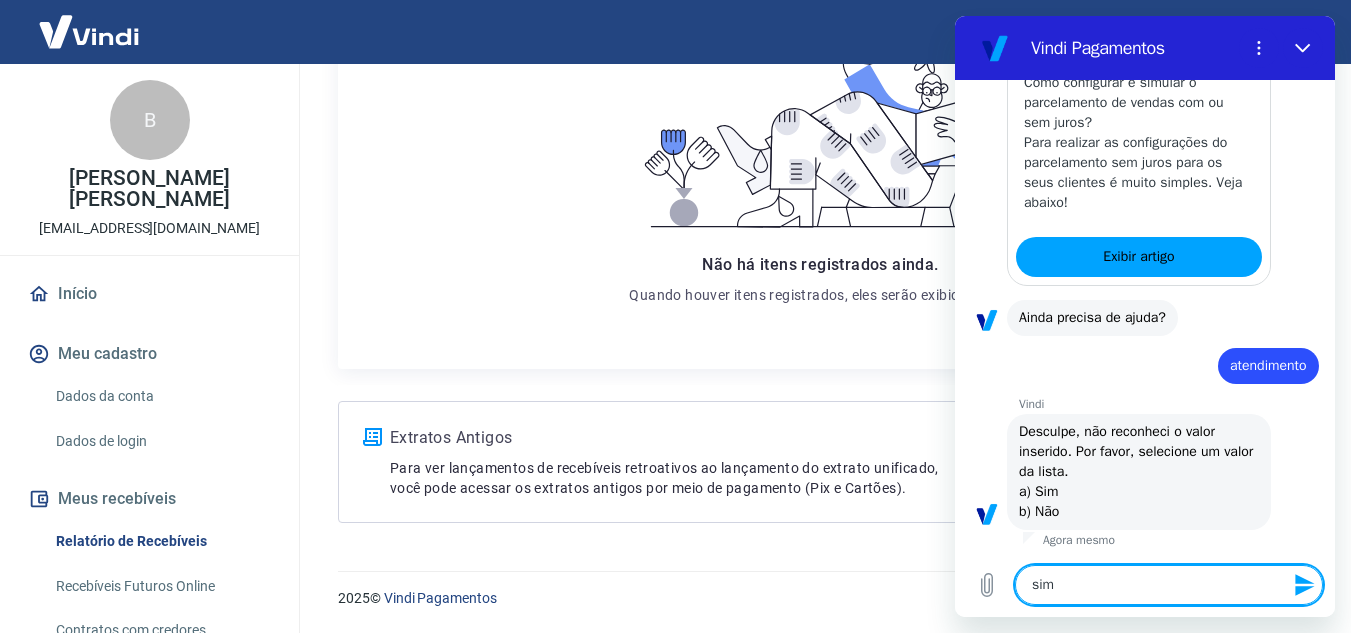 type 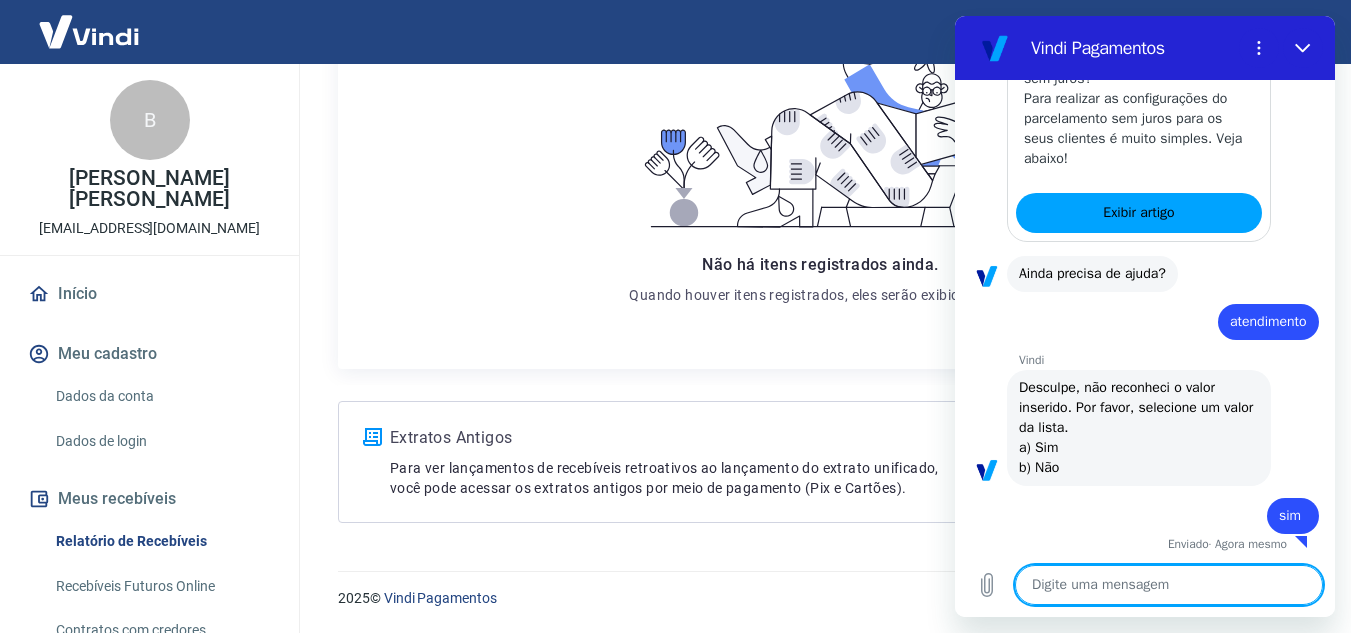 scroll, scrollTop: 3008, scrollLeft: 0, axis: vertical 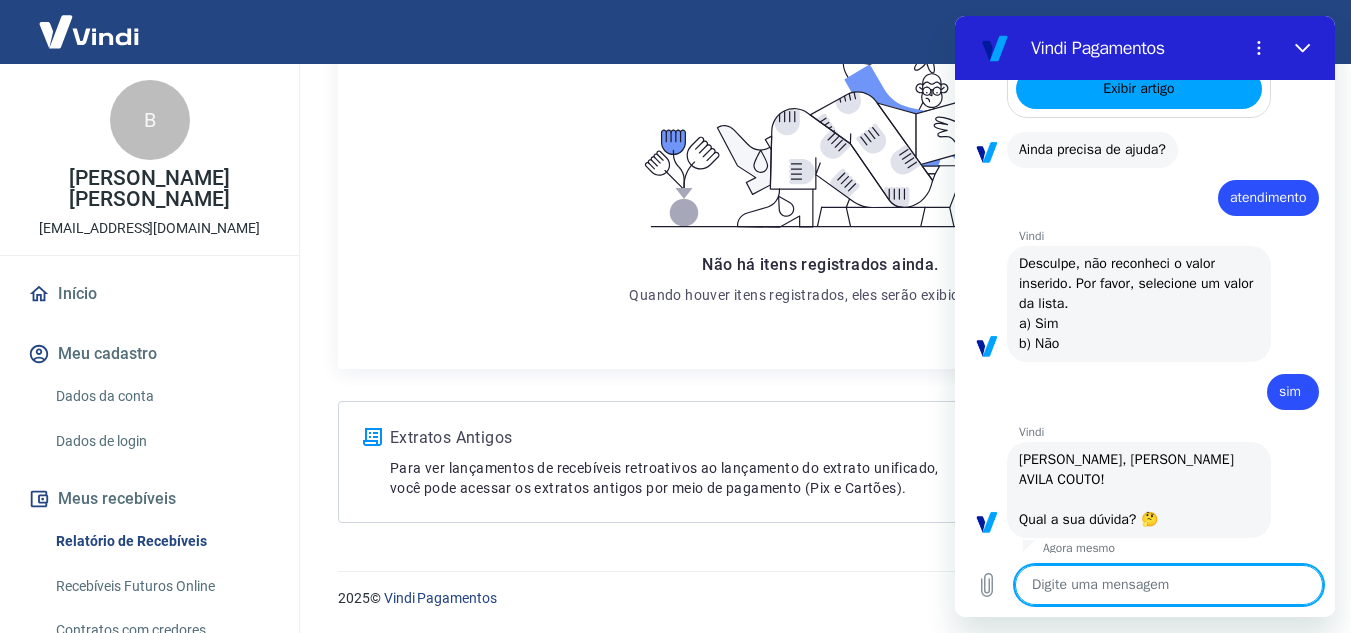 type on "x" 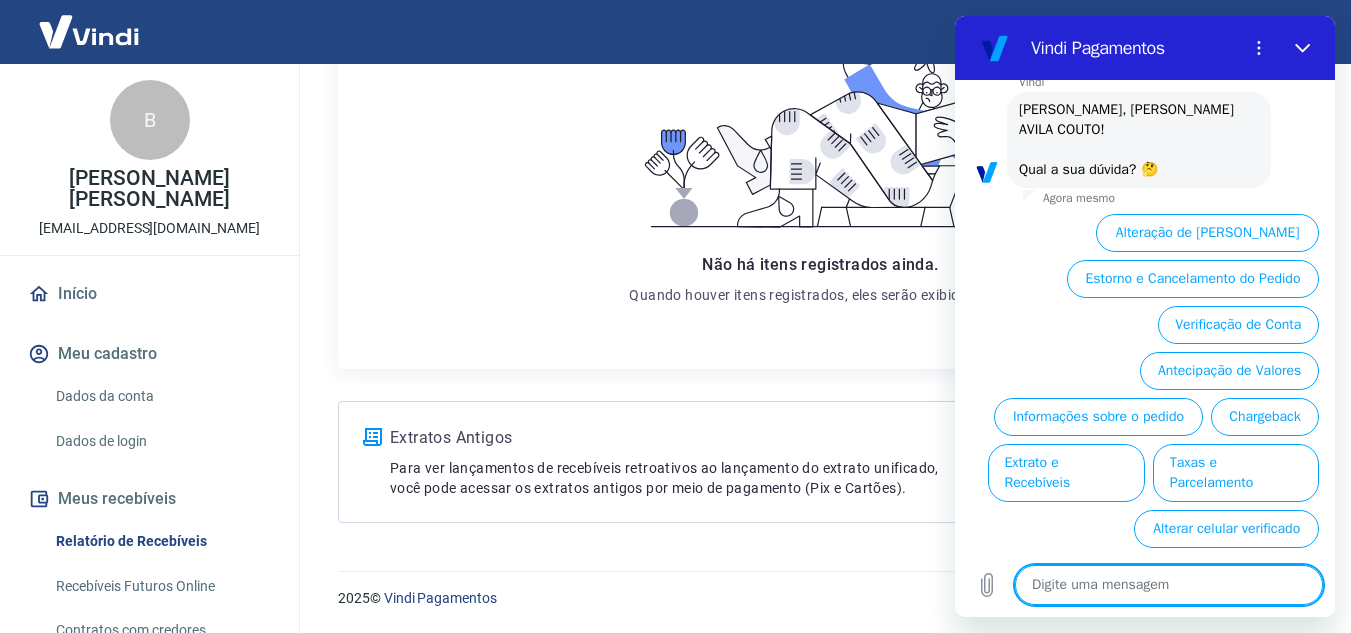 scroll, scrollTop: 3502, scrollLeft: 0, axis: vertical 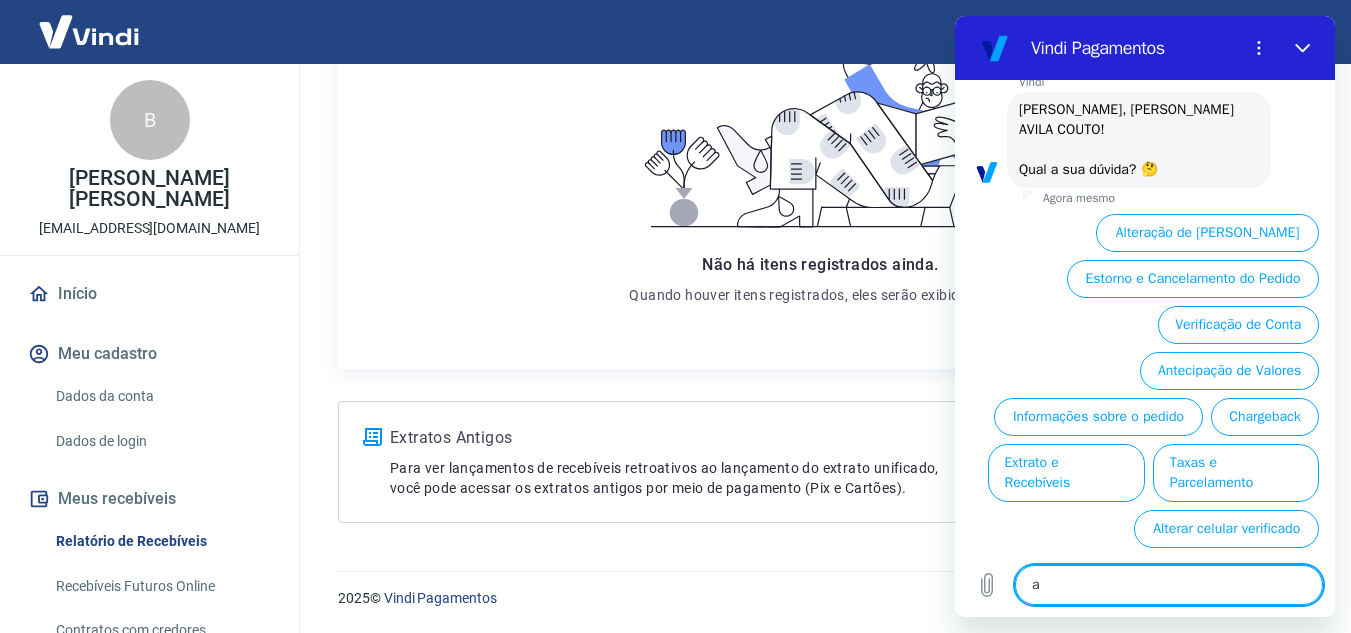 type on "at" 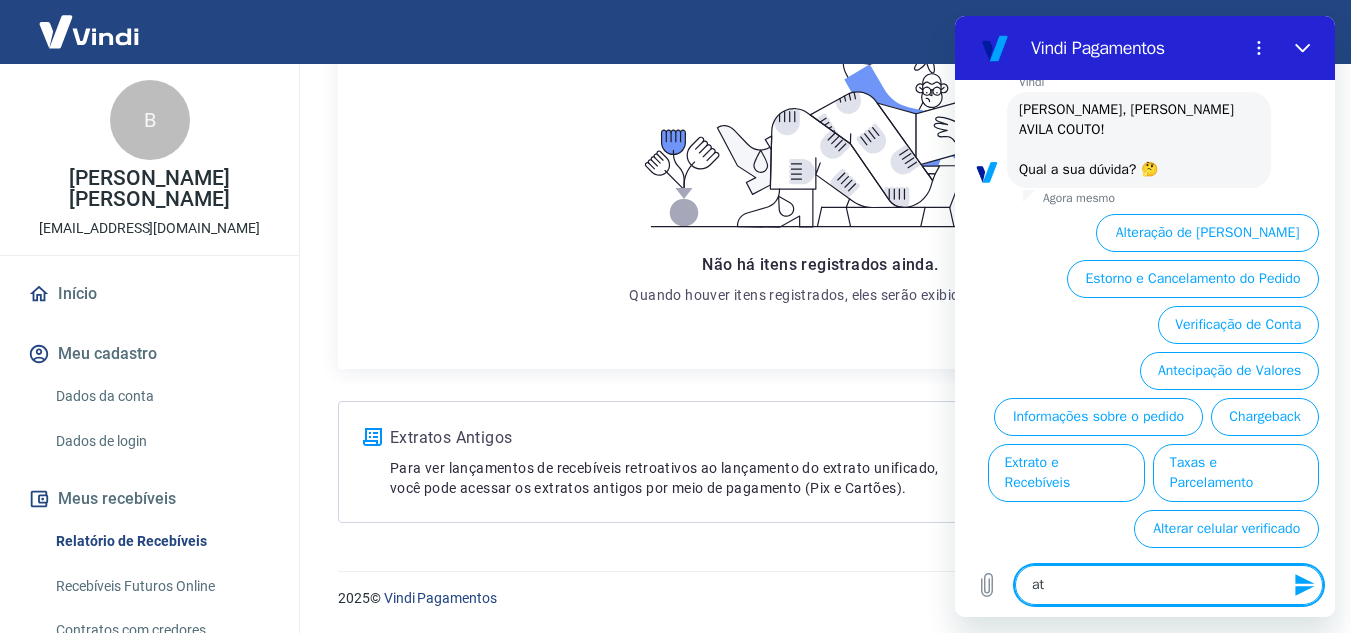 type on "ate" 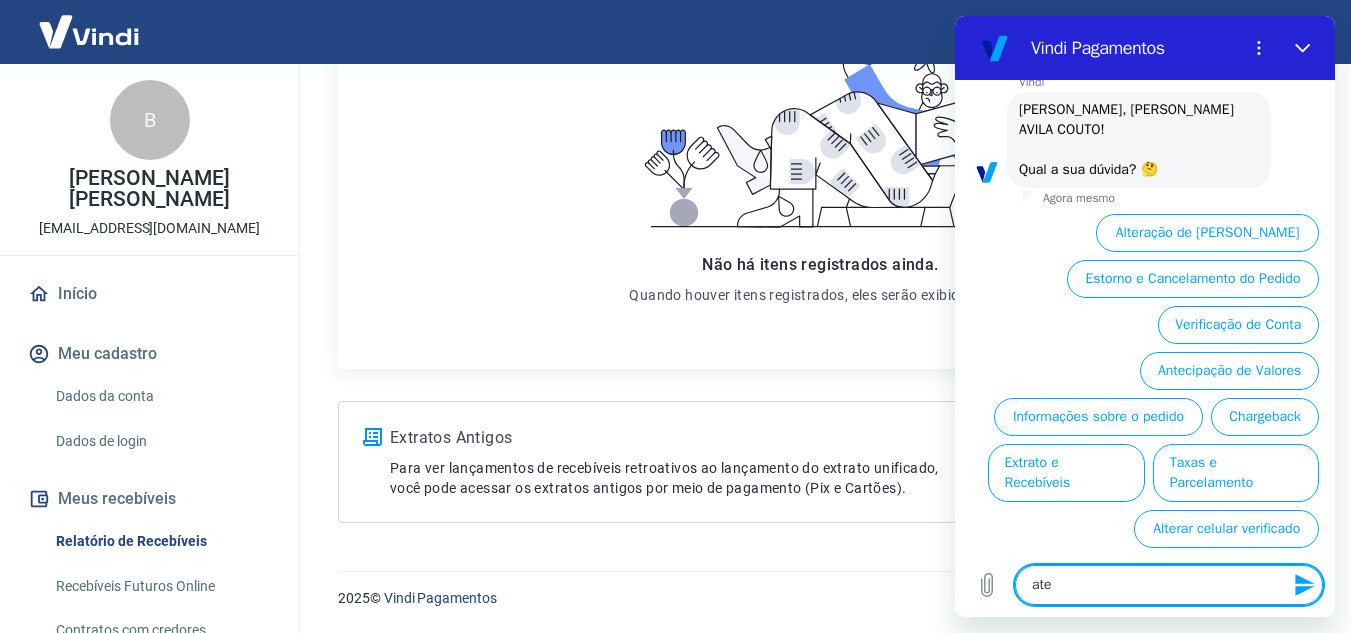 type on "aten" 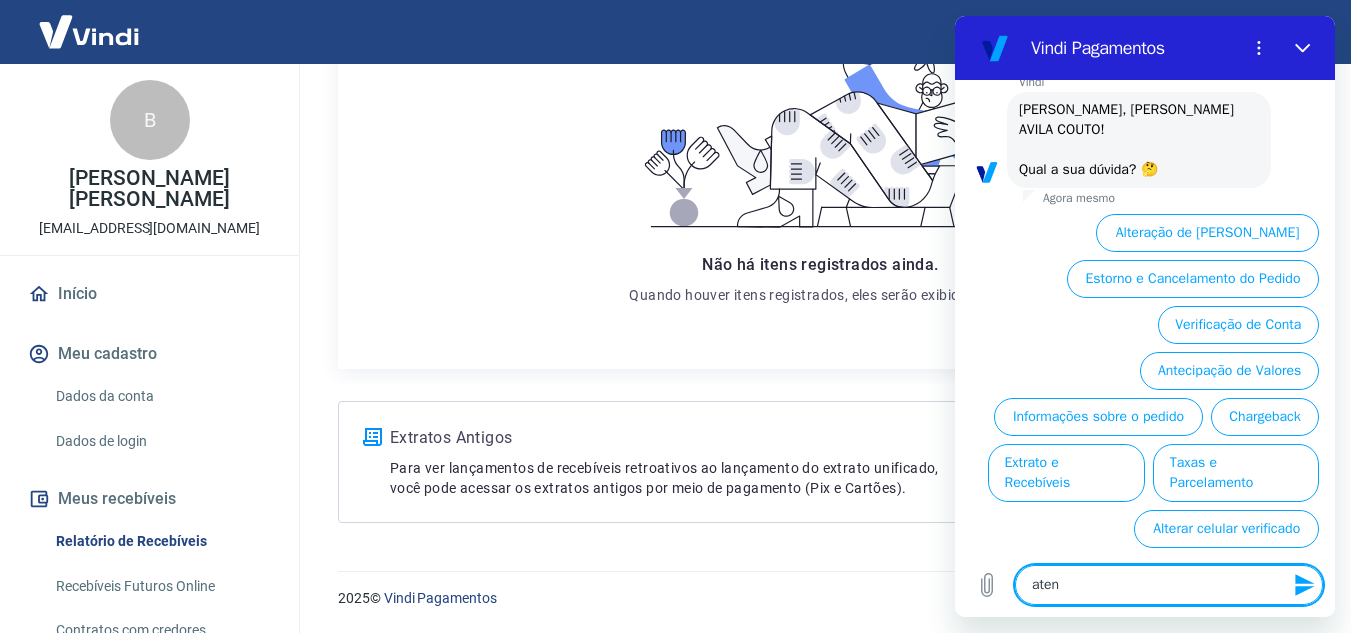 type on "atend" 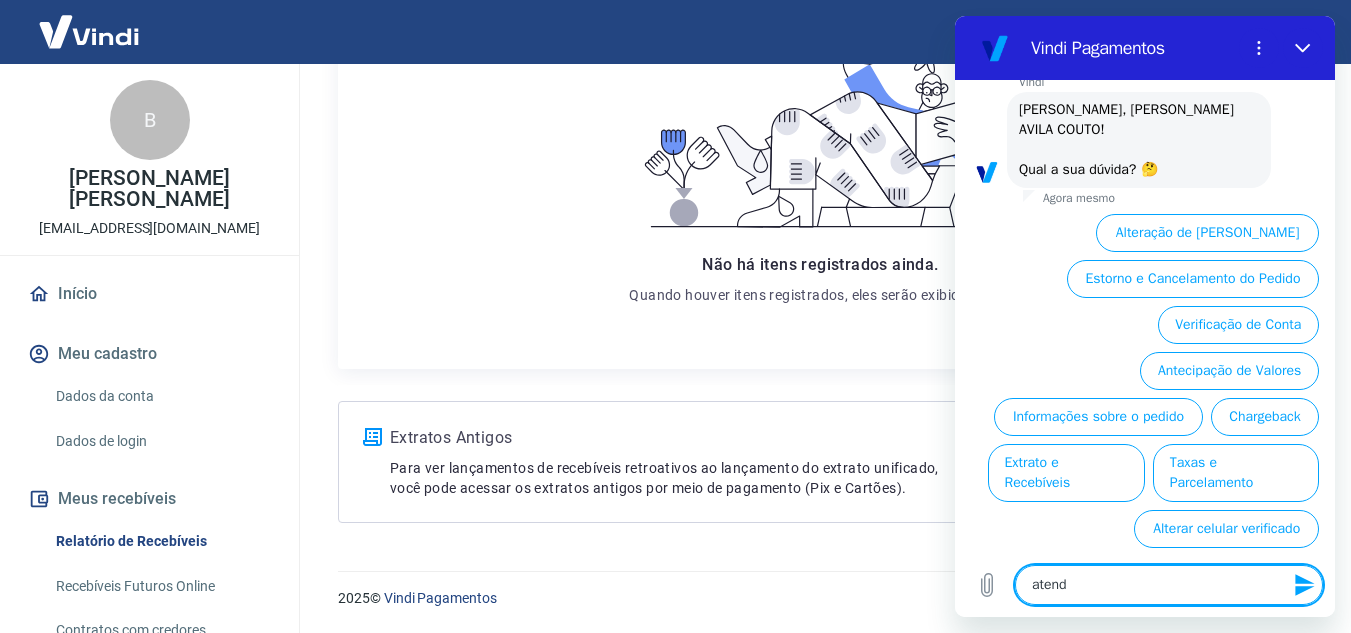 type on "atendi" 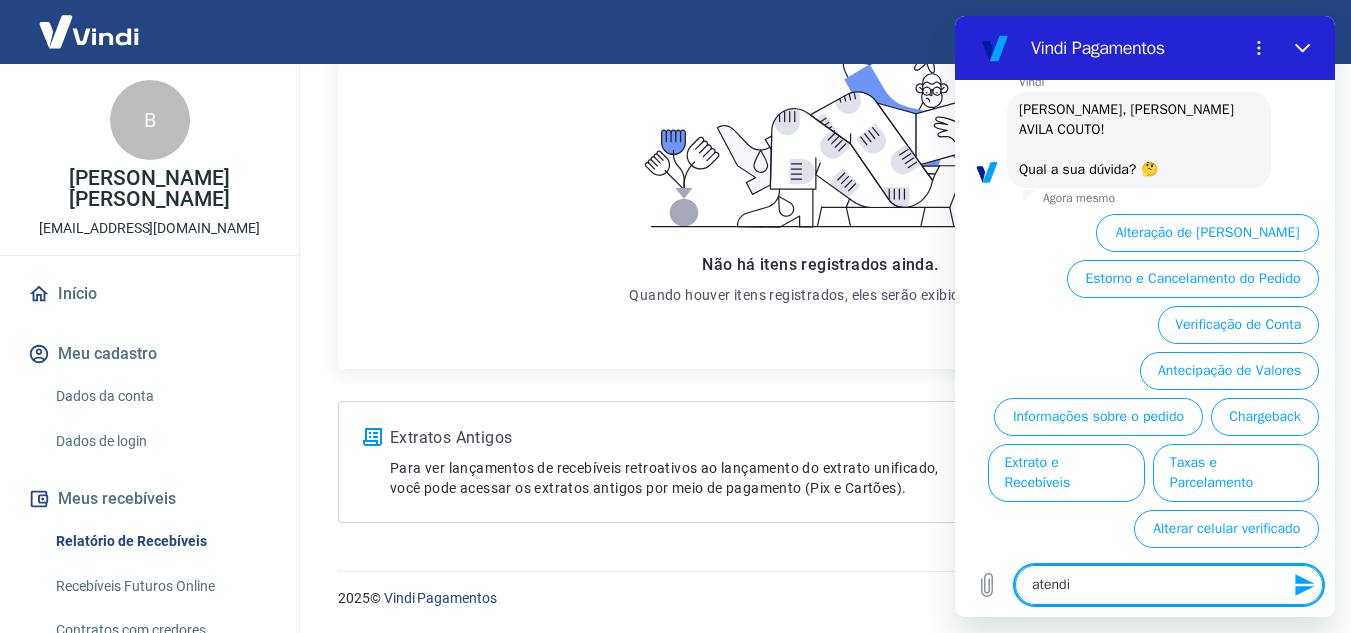 type on "atendim" 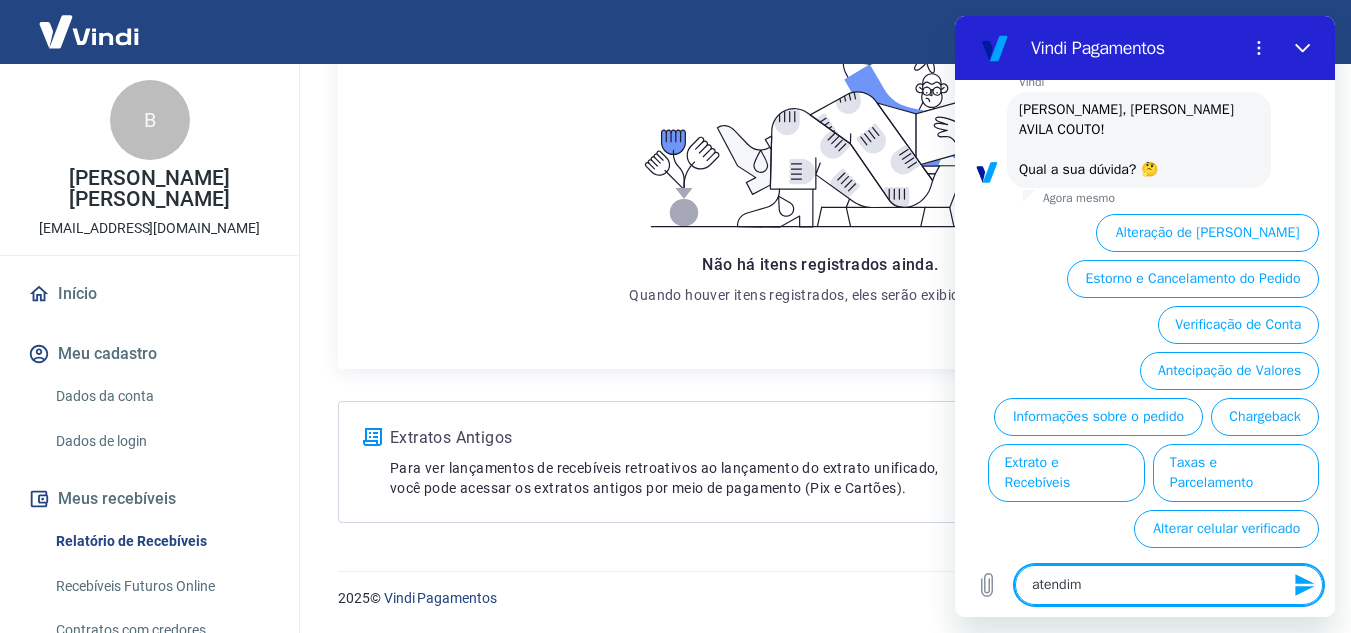 type on "atendime" 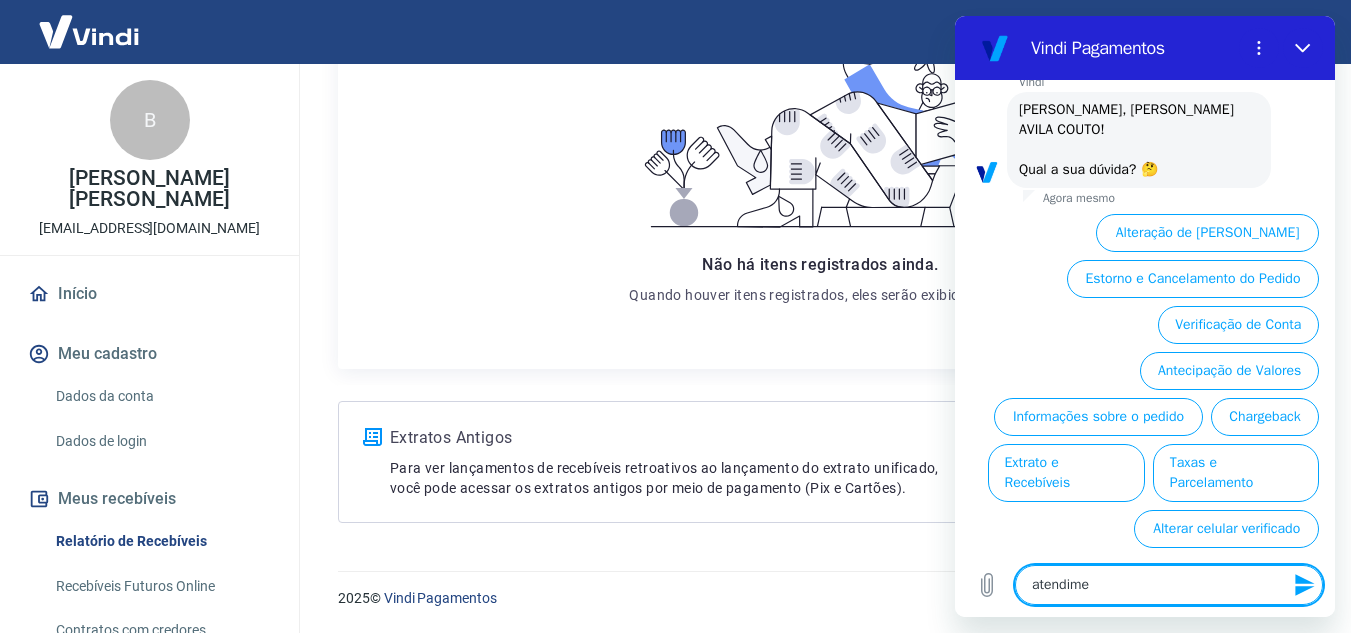 type on "atendimen" 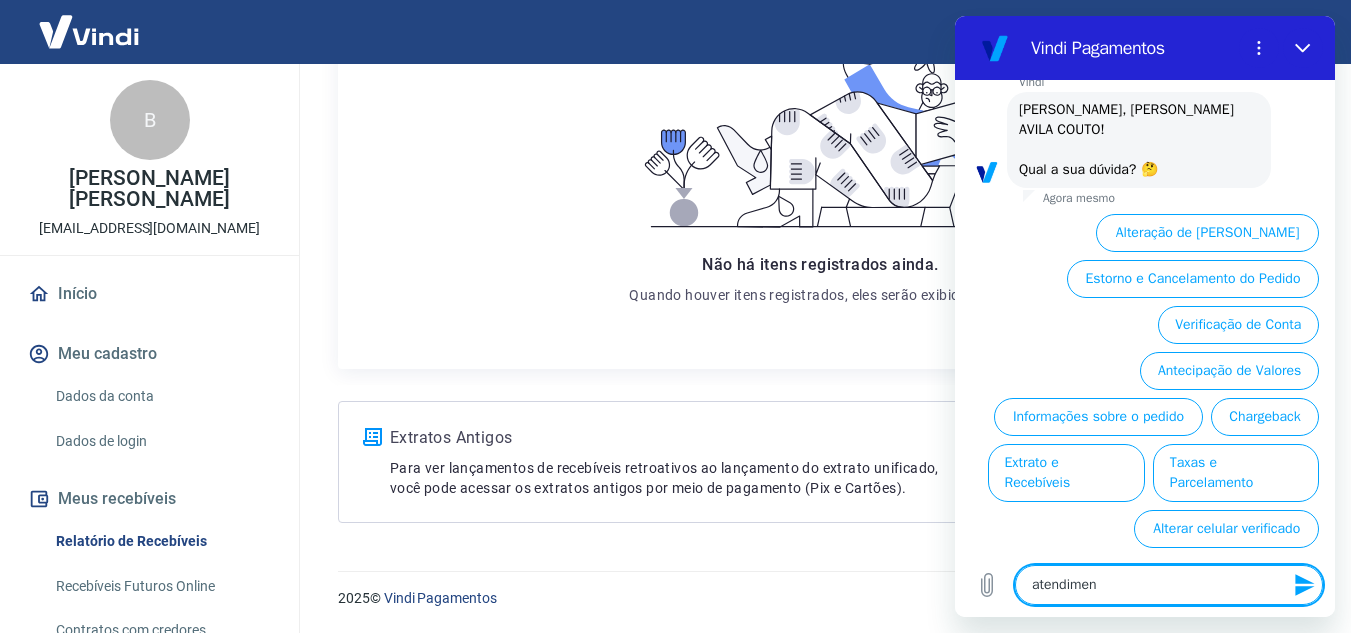 type on "atendiment" 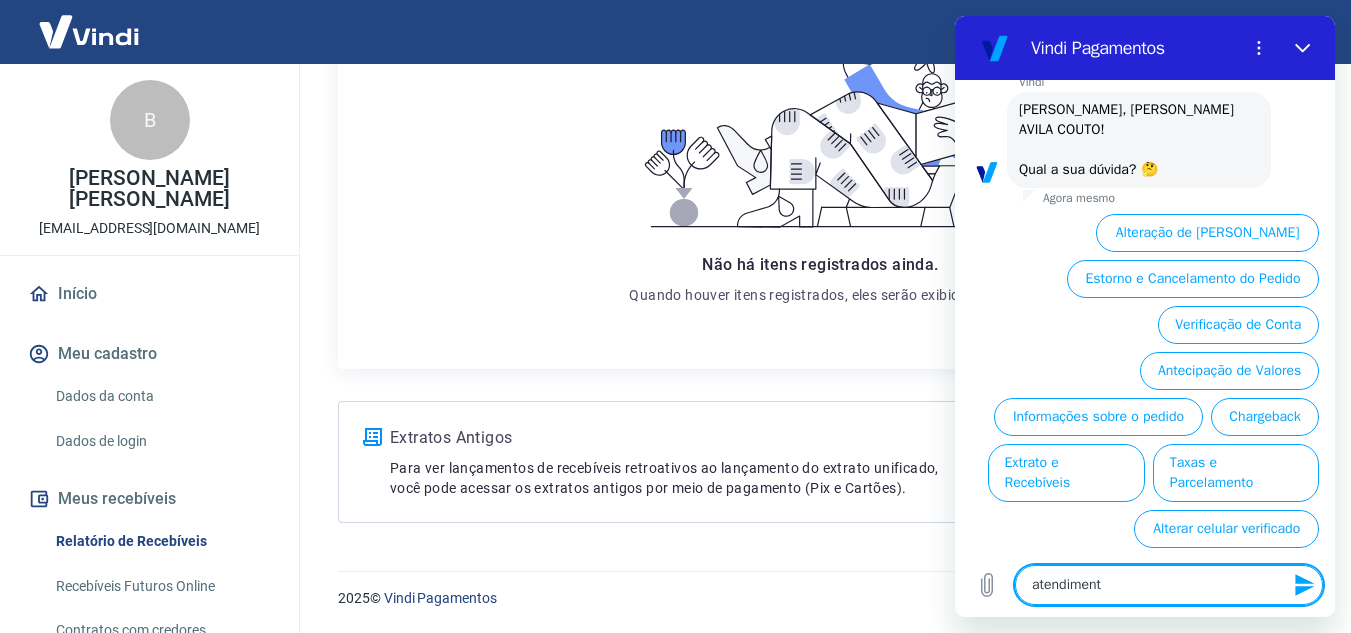 type on "atendimento" 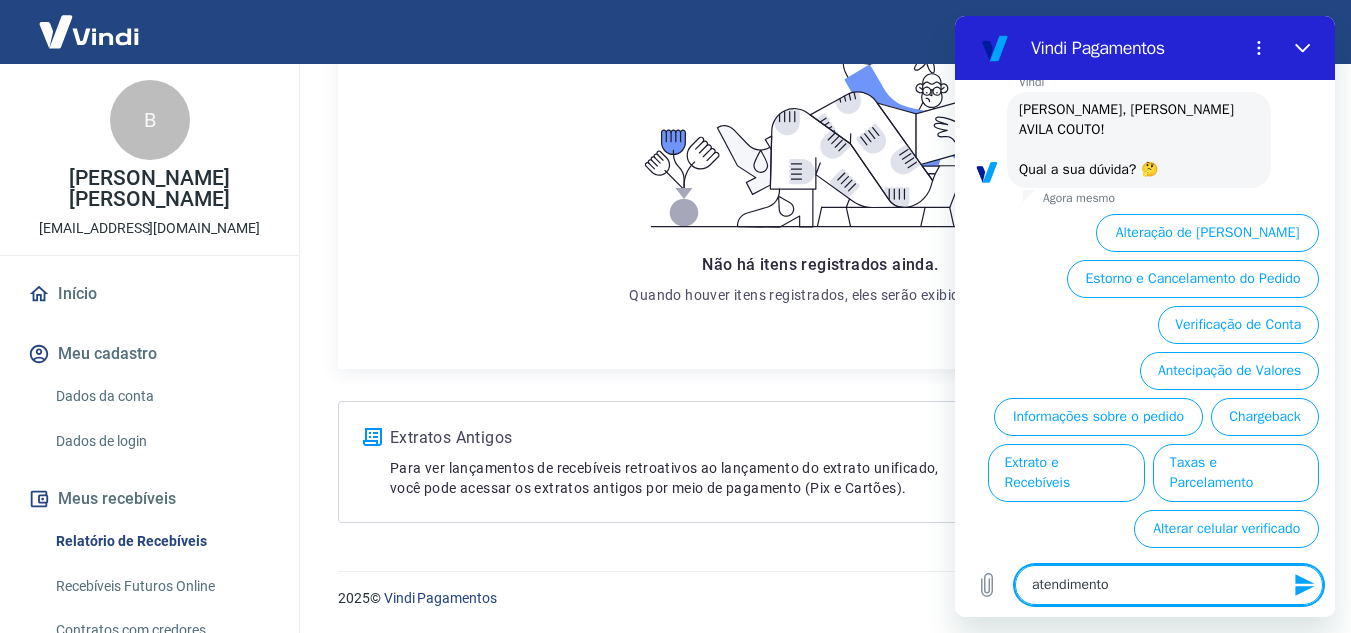 type 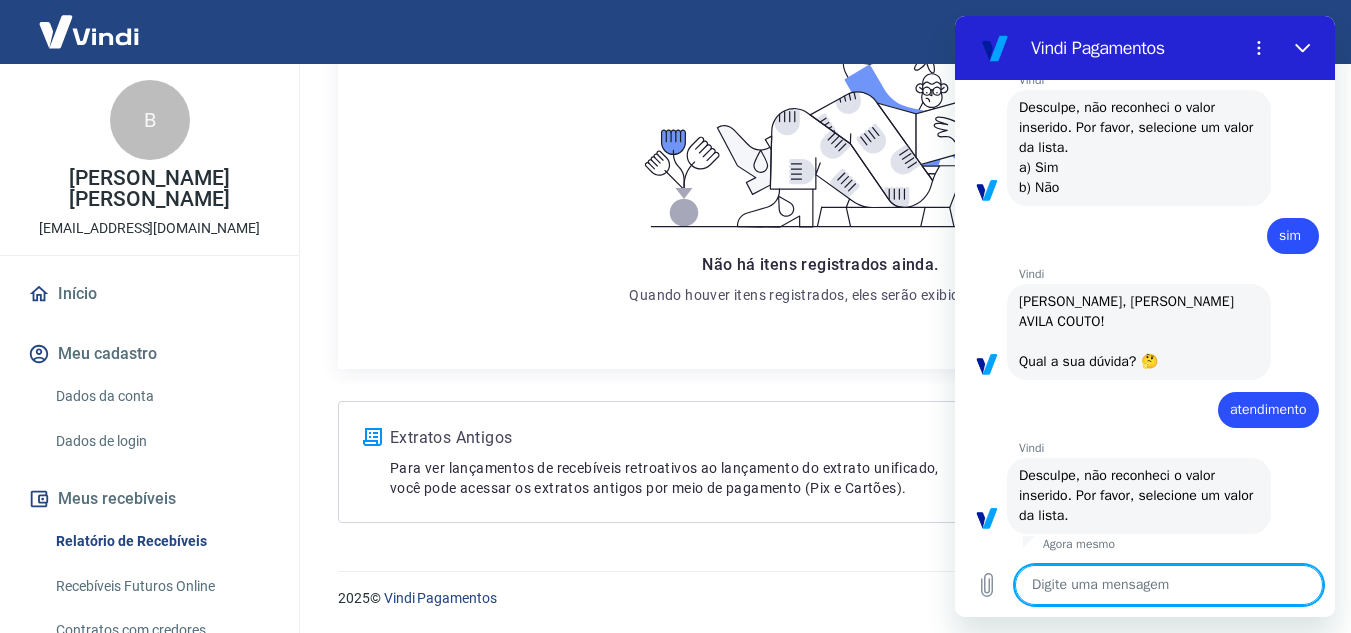 scroll, scrollTop: 3288, scrollLeft: 0, axis: vertical 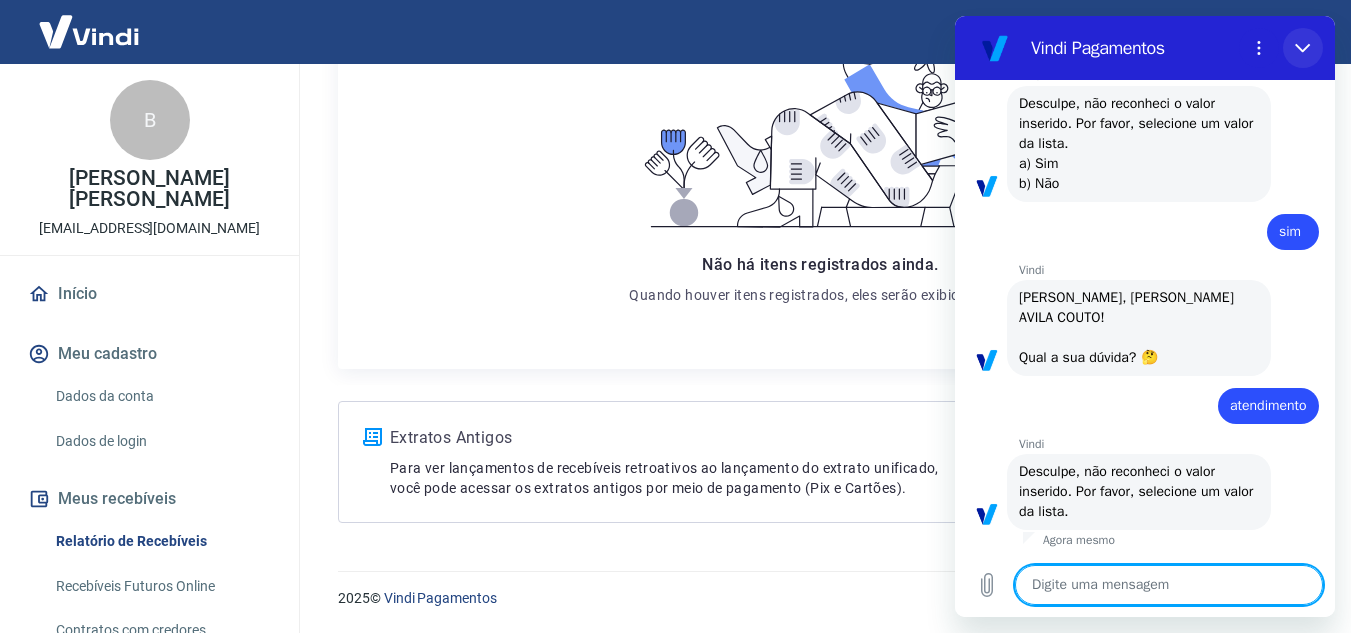 click 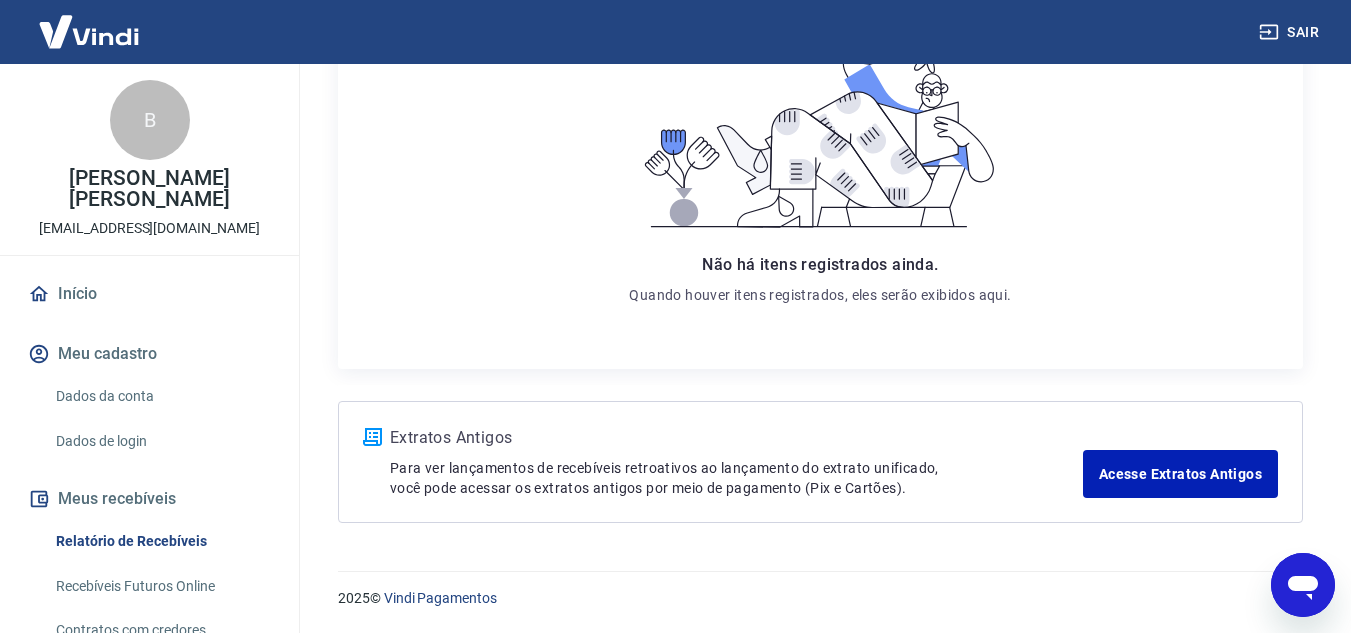 scroll, scrollTop: 3502, scrollLeft: 0, axis: vertical 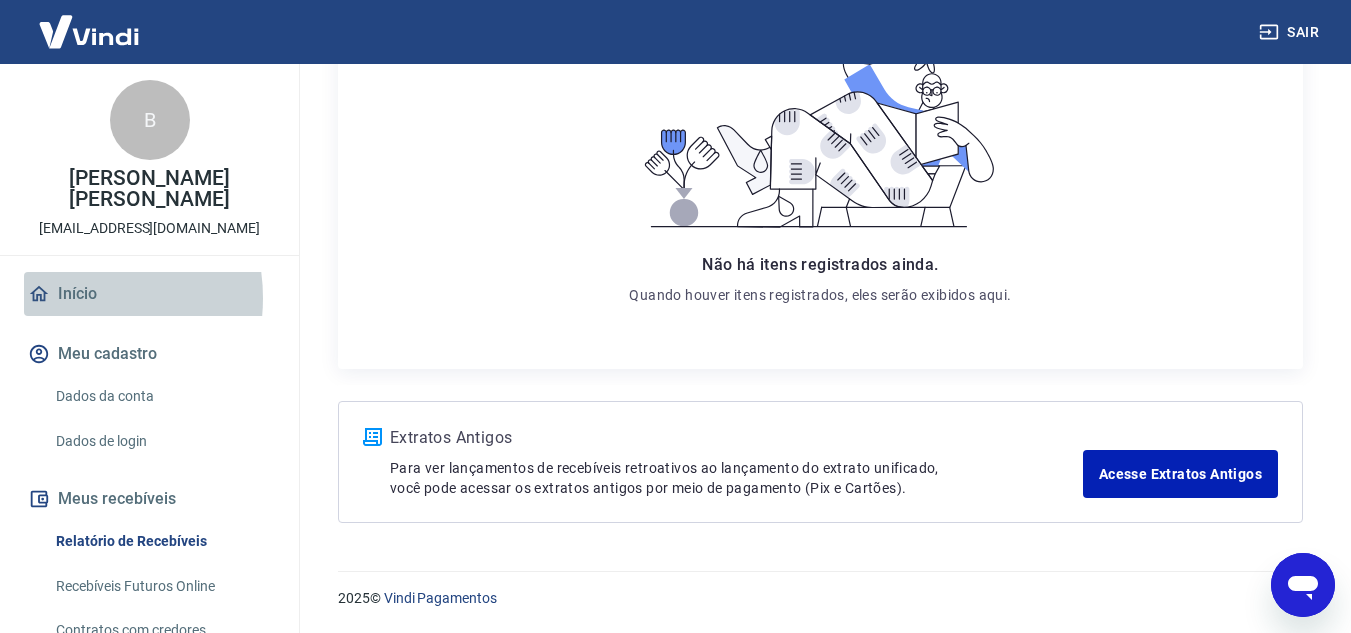click on "Início" at bounding box center [149, 294] 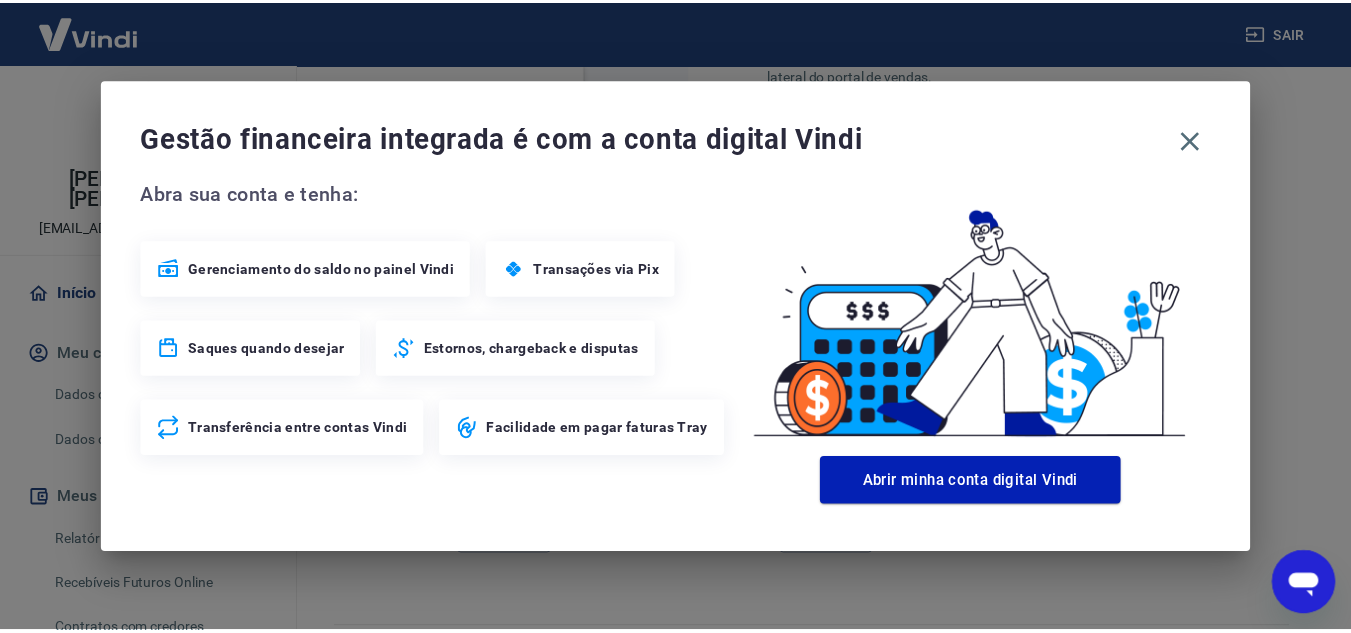 scroll, scrollTop: 1318, scrollLeft: 0, axis: vertical 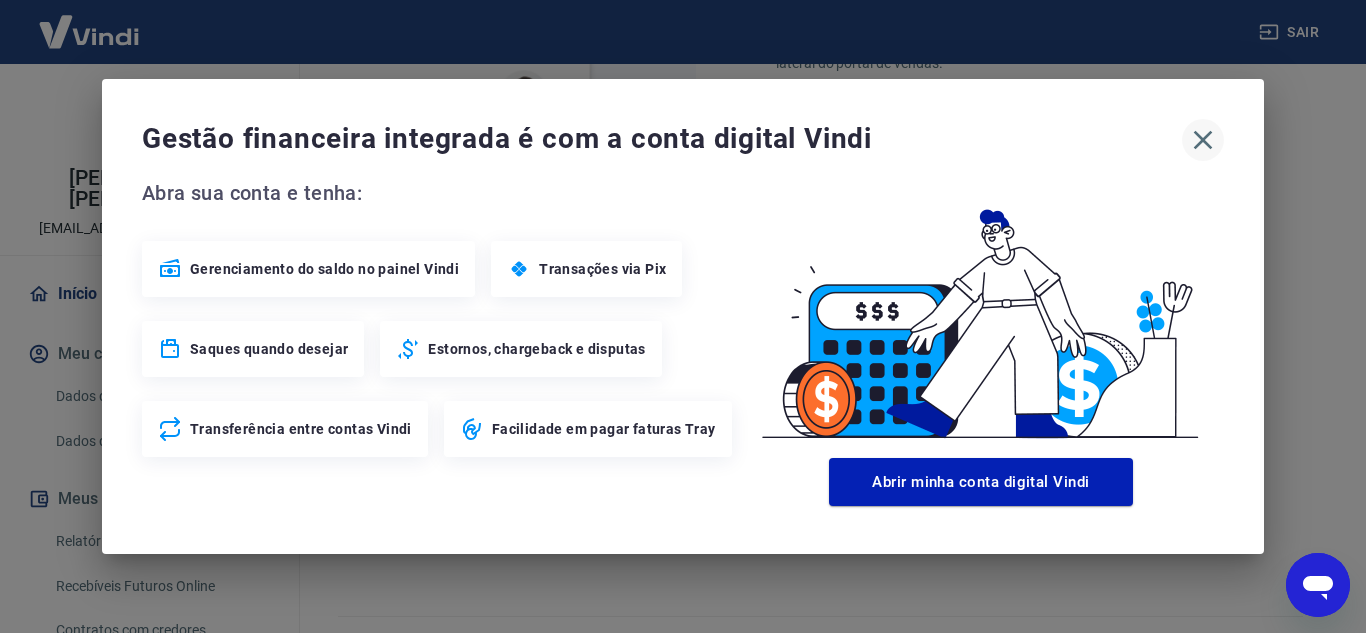 click 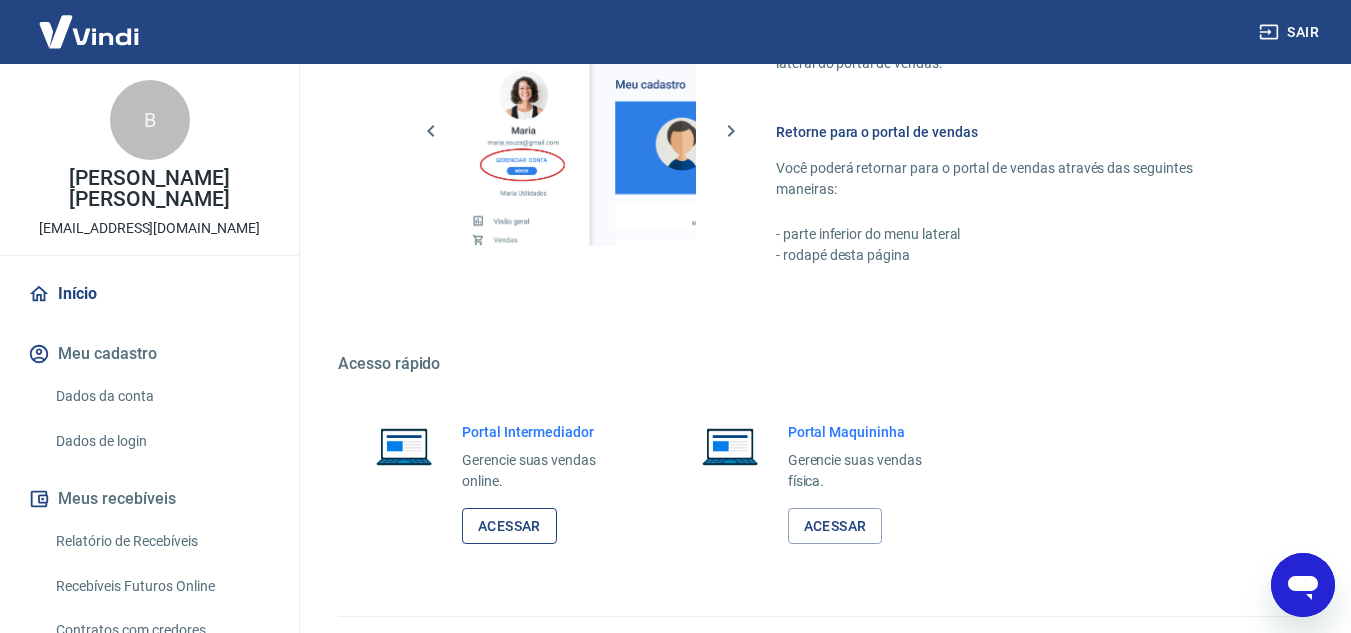 click on "Acessar" at bounding box center [509, 526] 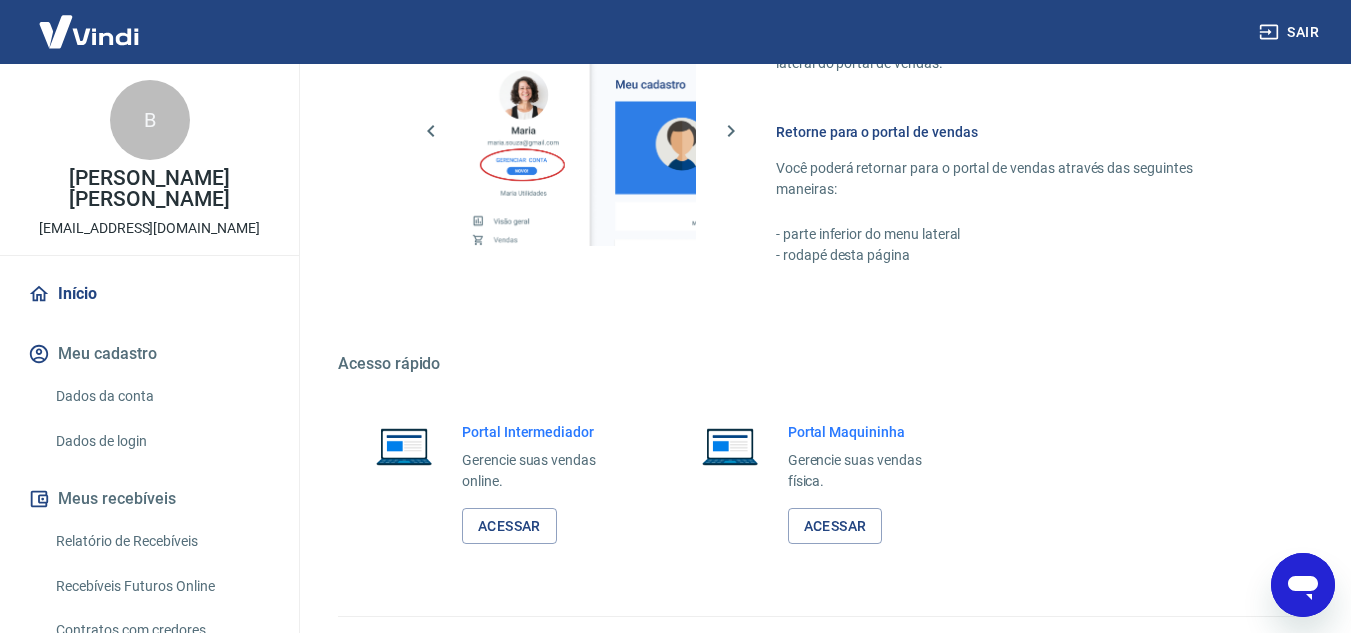 click 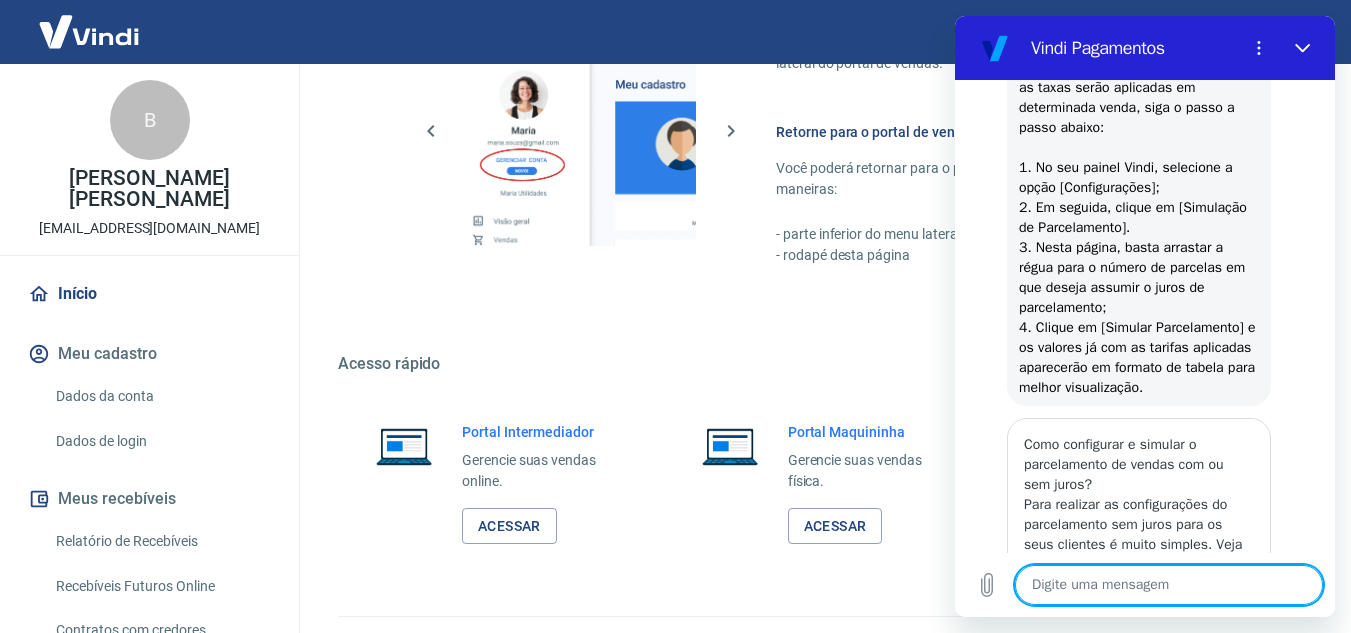 scroll, scrollTop: 2488, scrollLeft: 0, axis: vertical 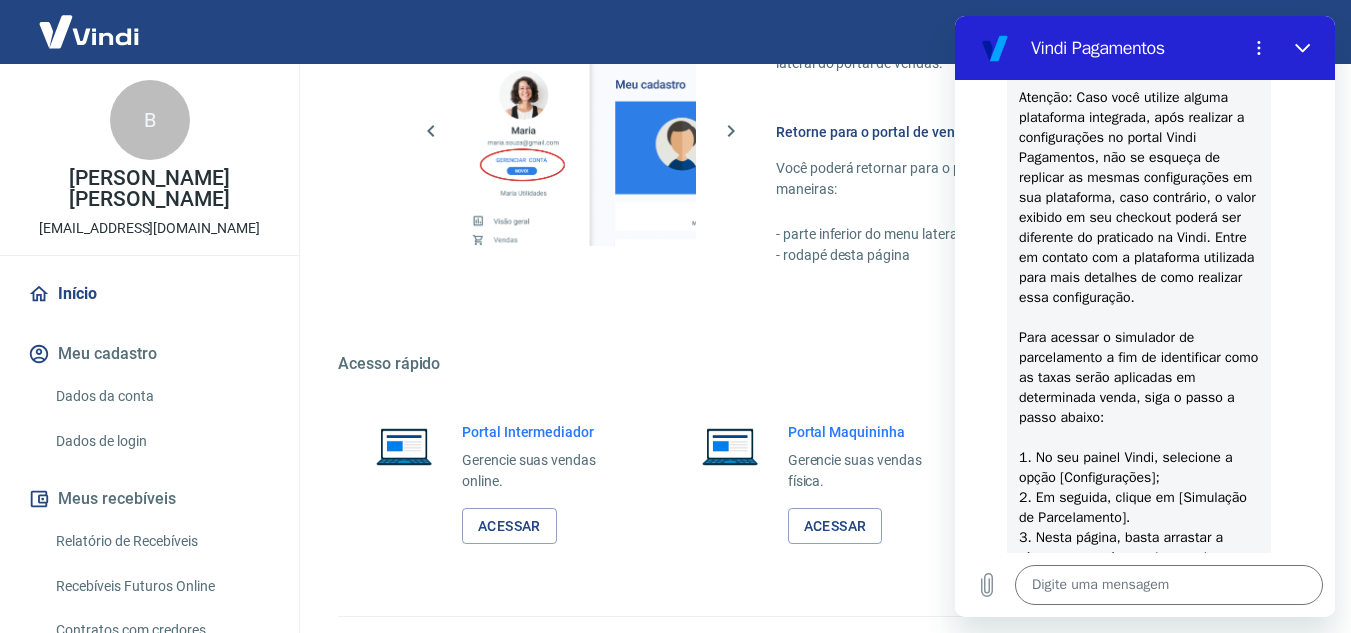 type on "x" 